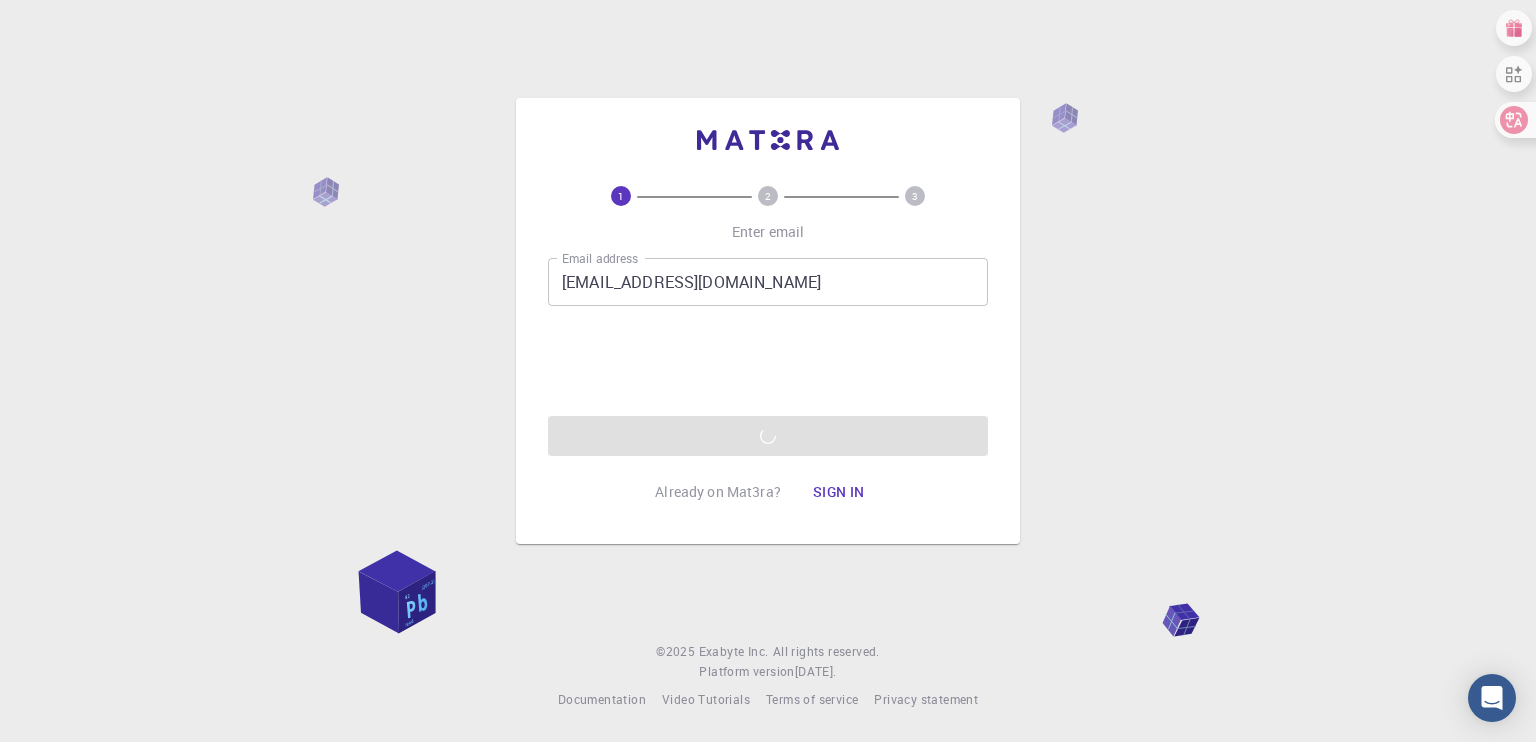 scroll, scrollTop: 0, scrollLeft: 0, axis: both 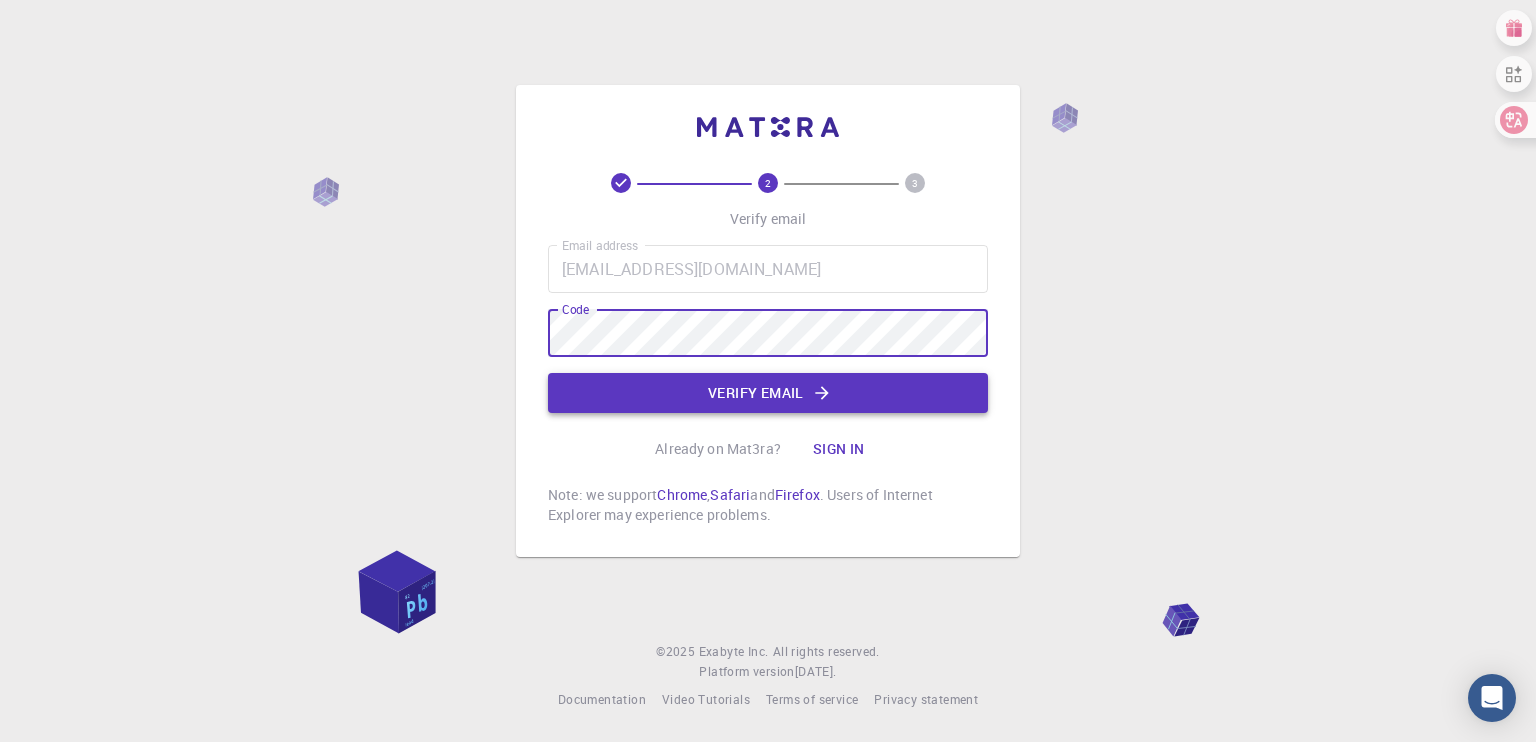 click on "Verify email" 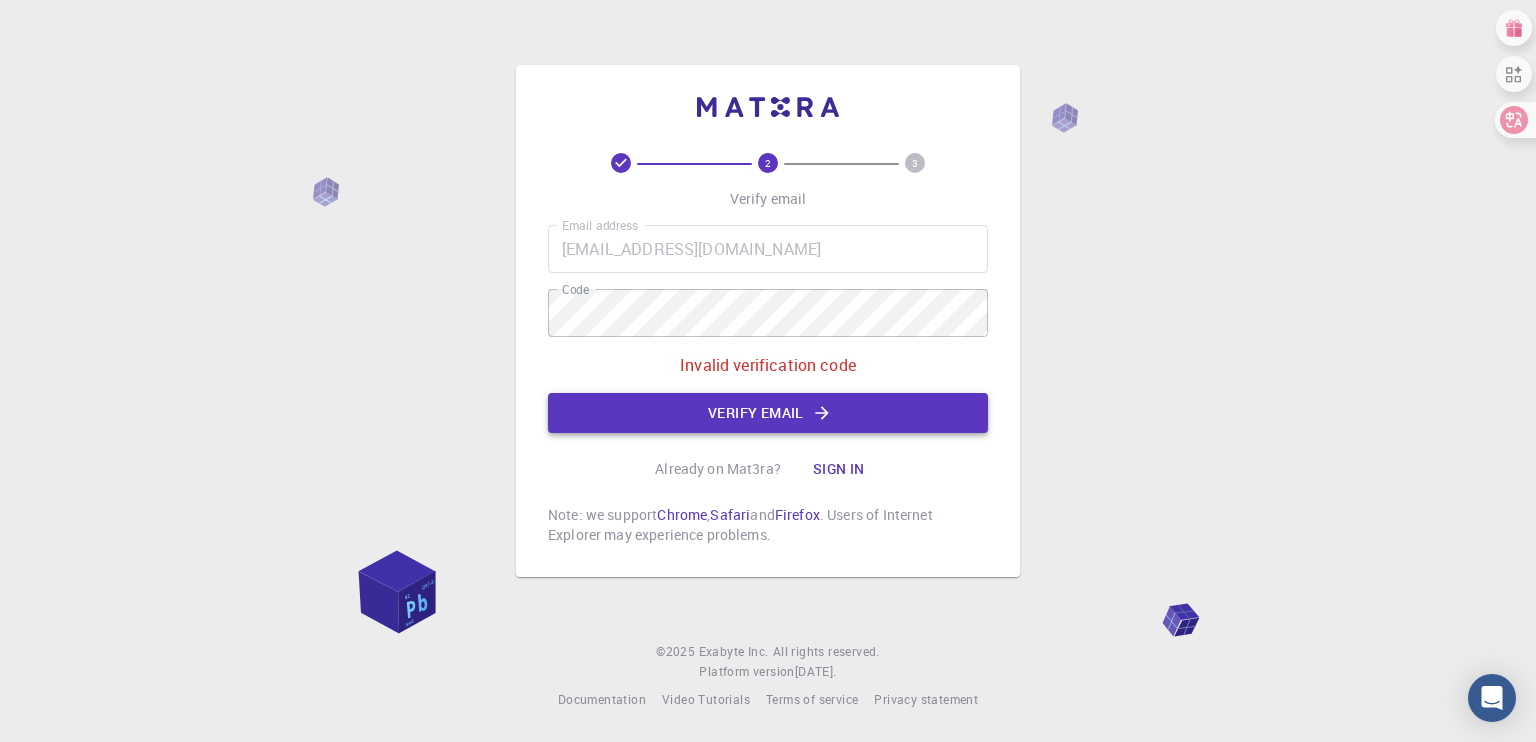 click on "Verify email" at bounding box center [768, 413] 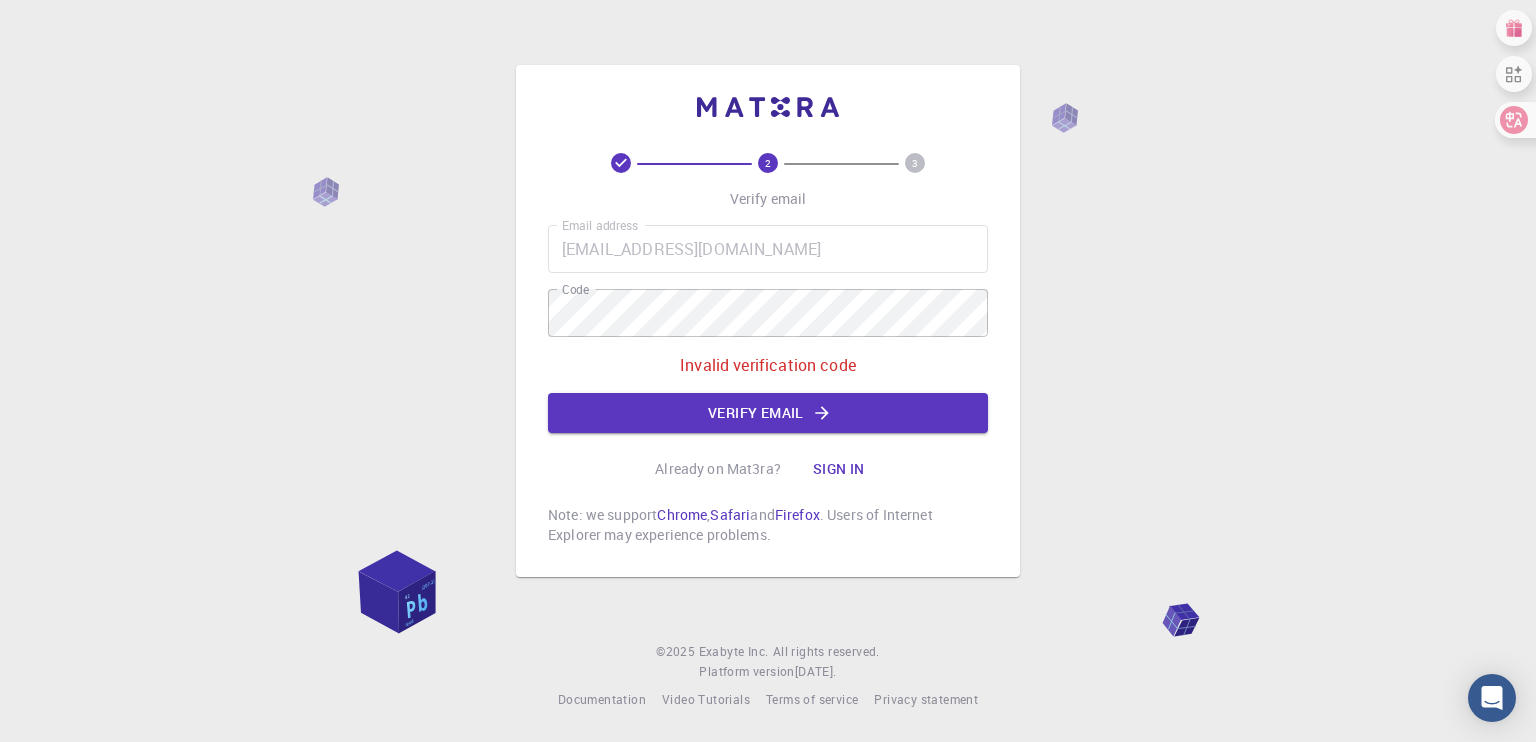 click 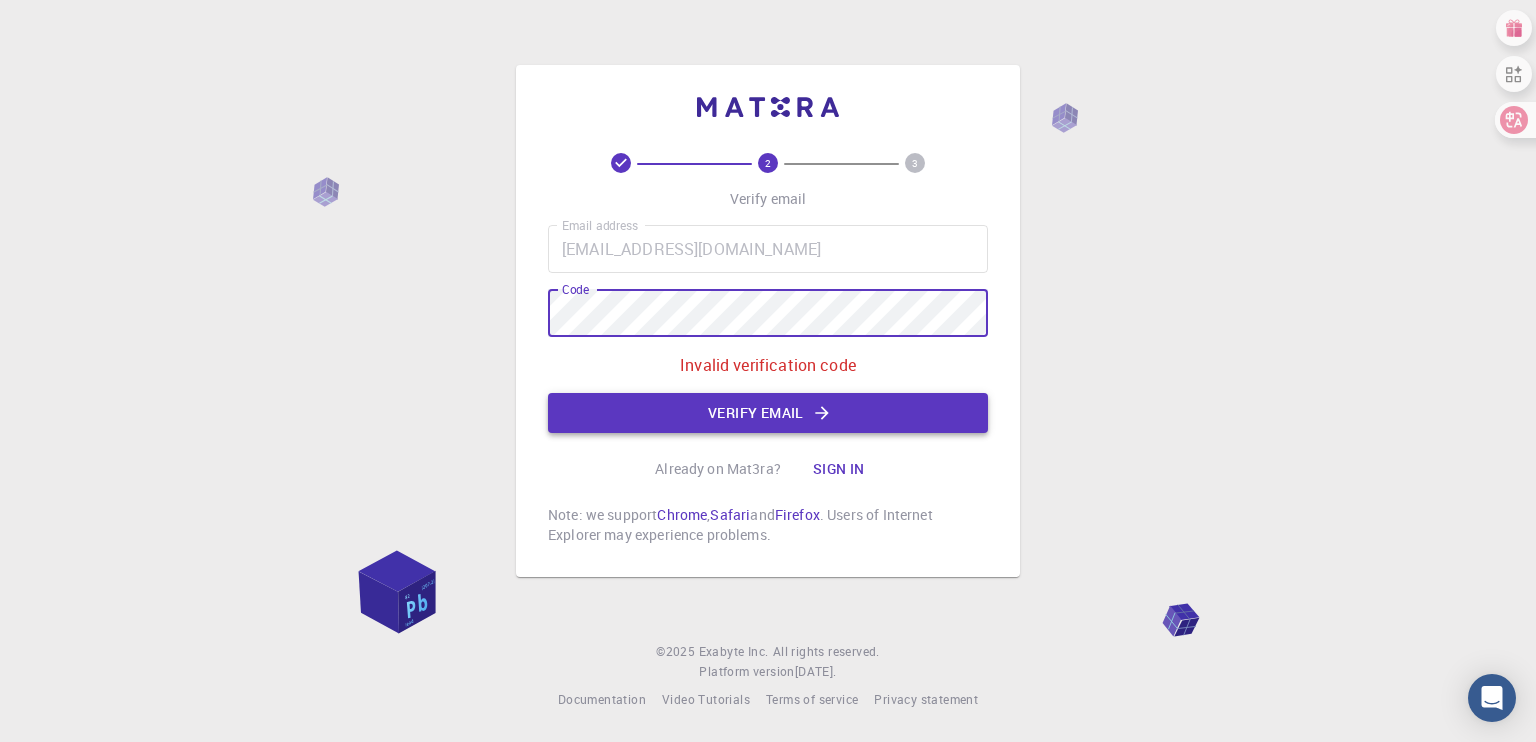 click on "Verify email" at bounding box center [768, 413] 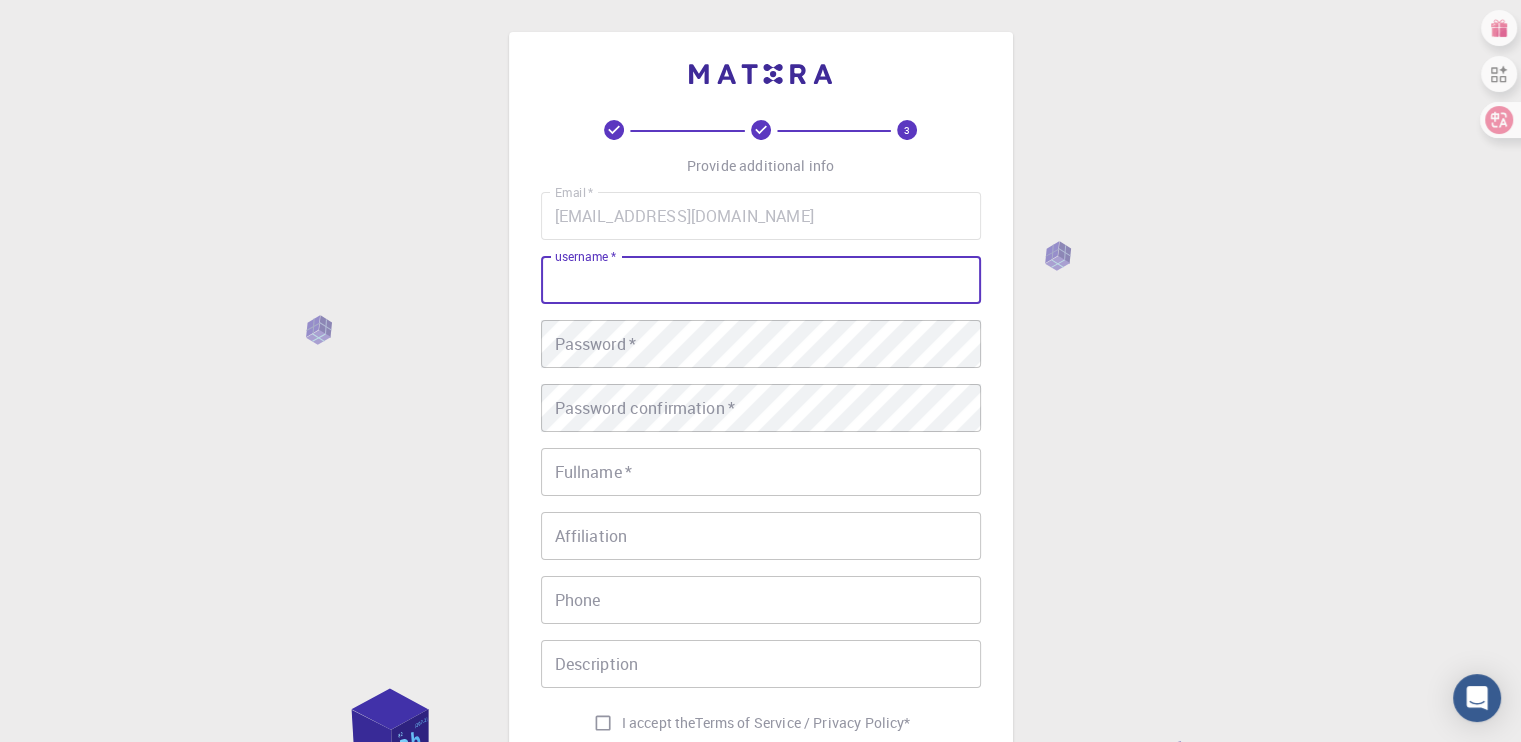 click on "username   *" at bounding box center (761, 280) 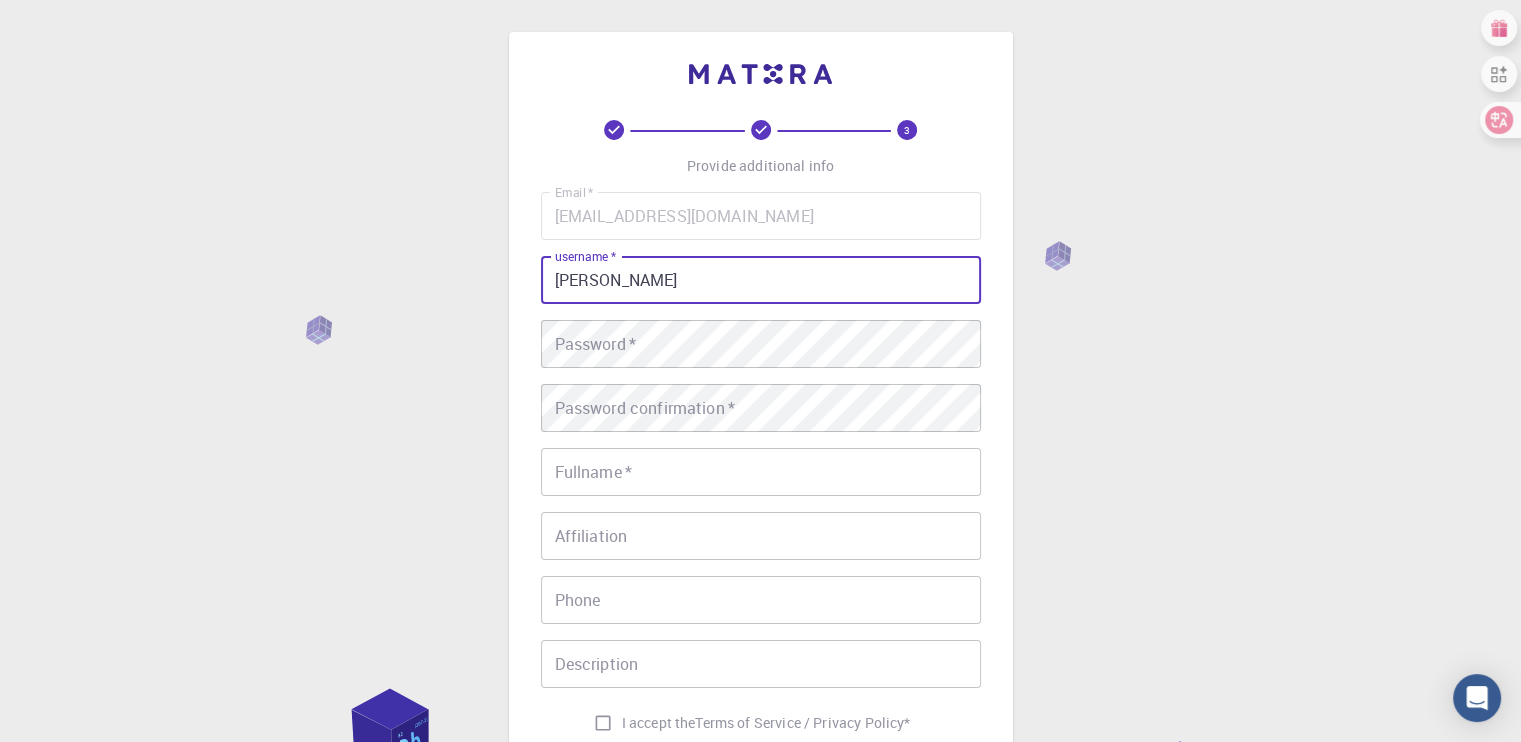 type on "[PERSON_NAME]" 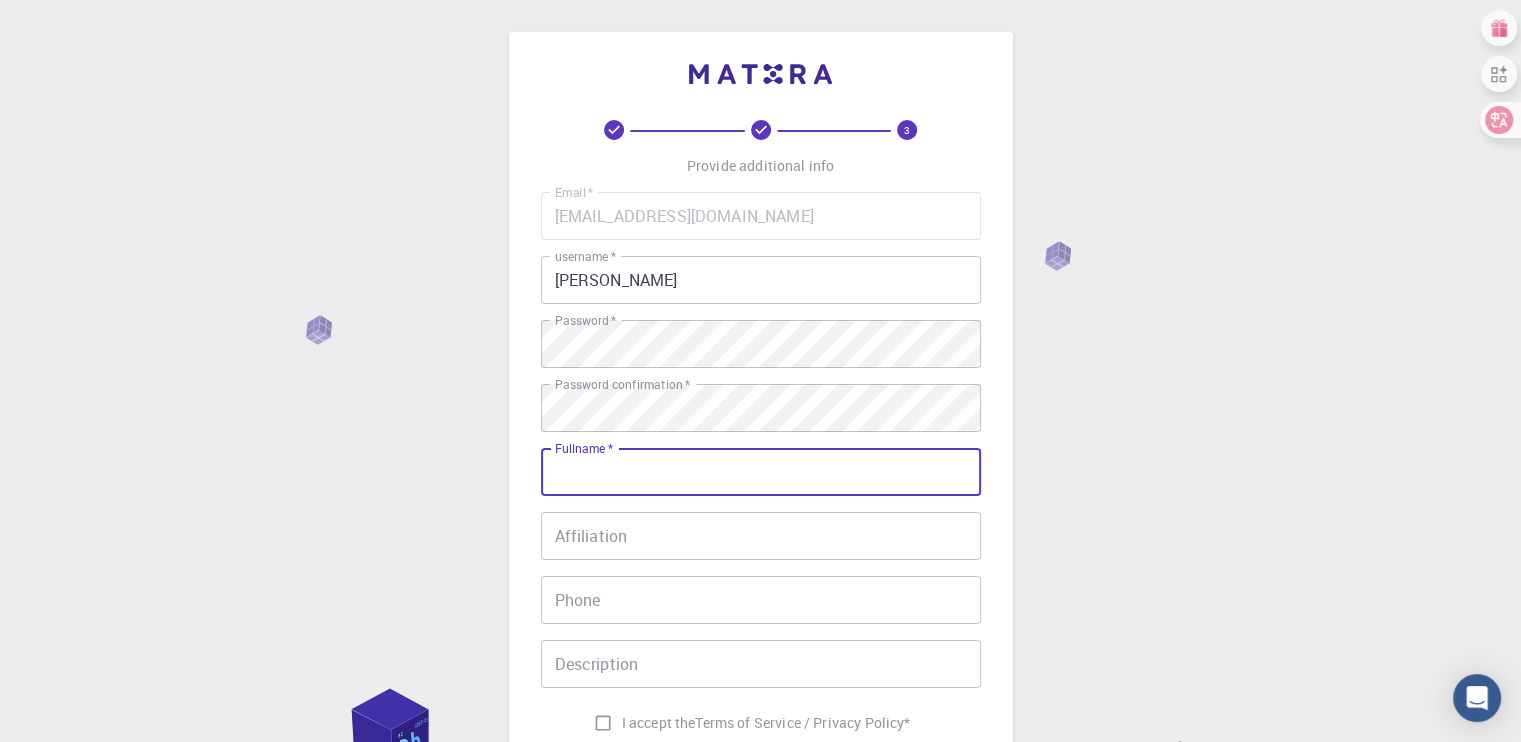 click on "Fullname   *" at bounding box center [761, 472] 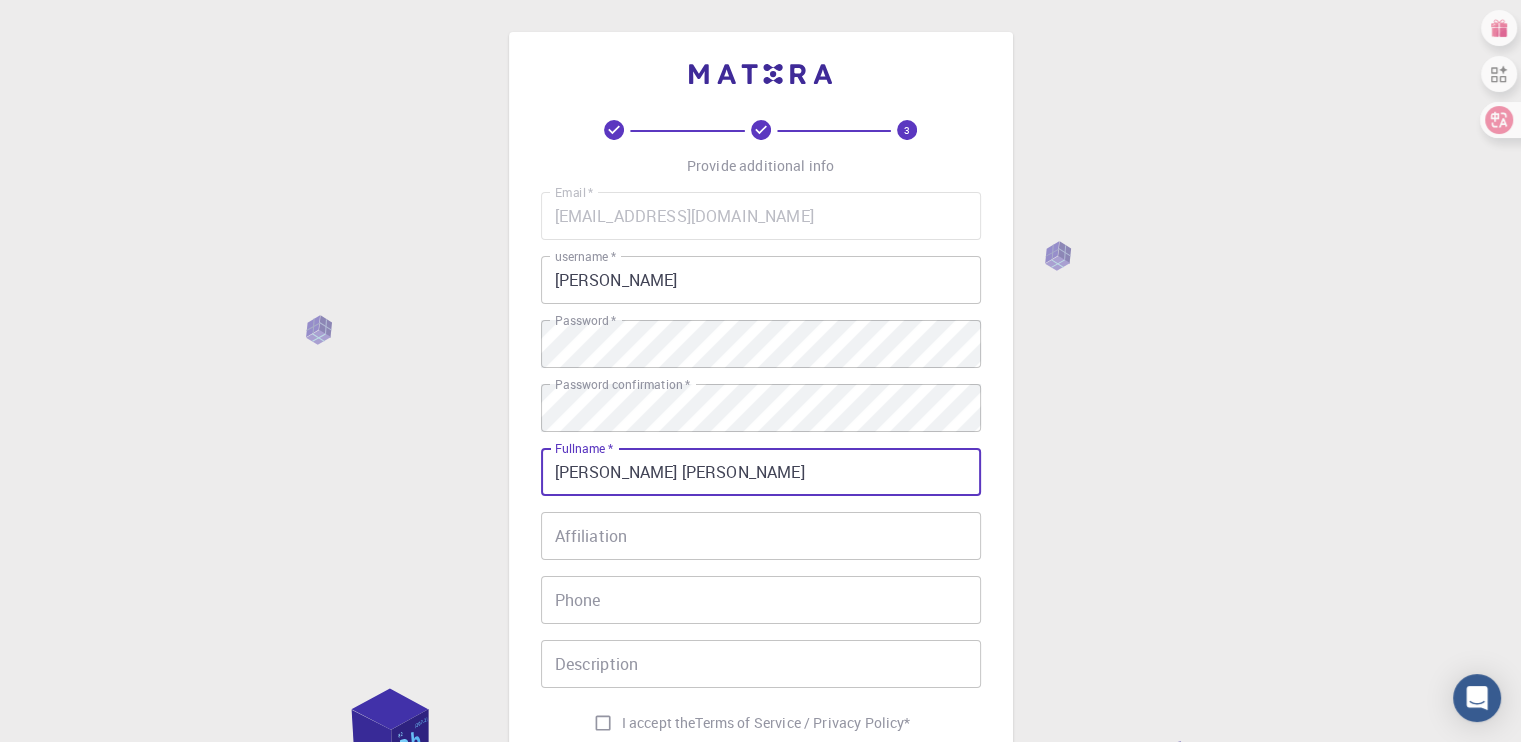 type on "[PERSON_NAME] [PERSON_NAME]" 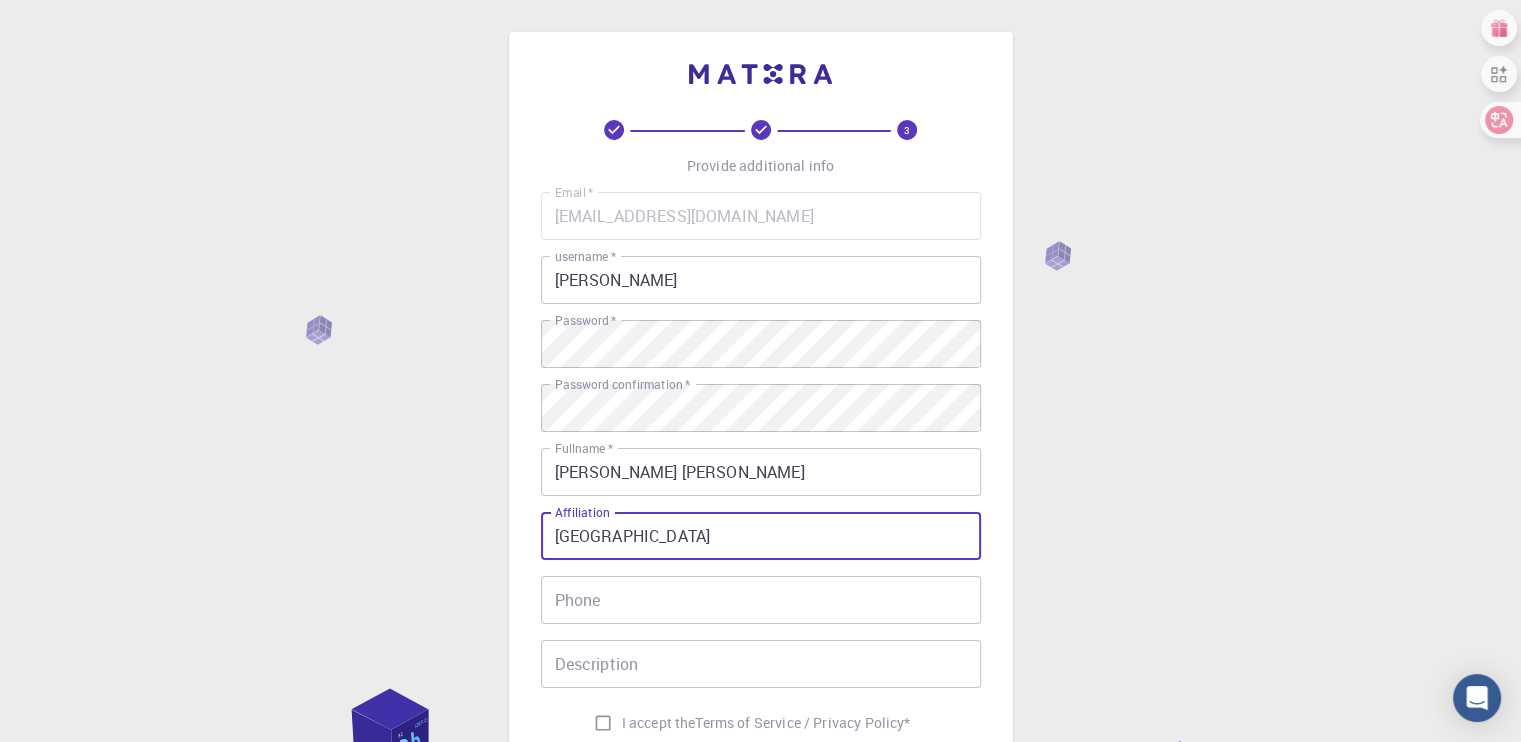 click on "[GEOGRAPHIC_DATA]" at bounding box center (761, 536) 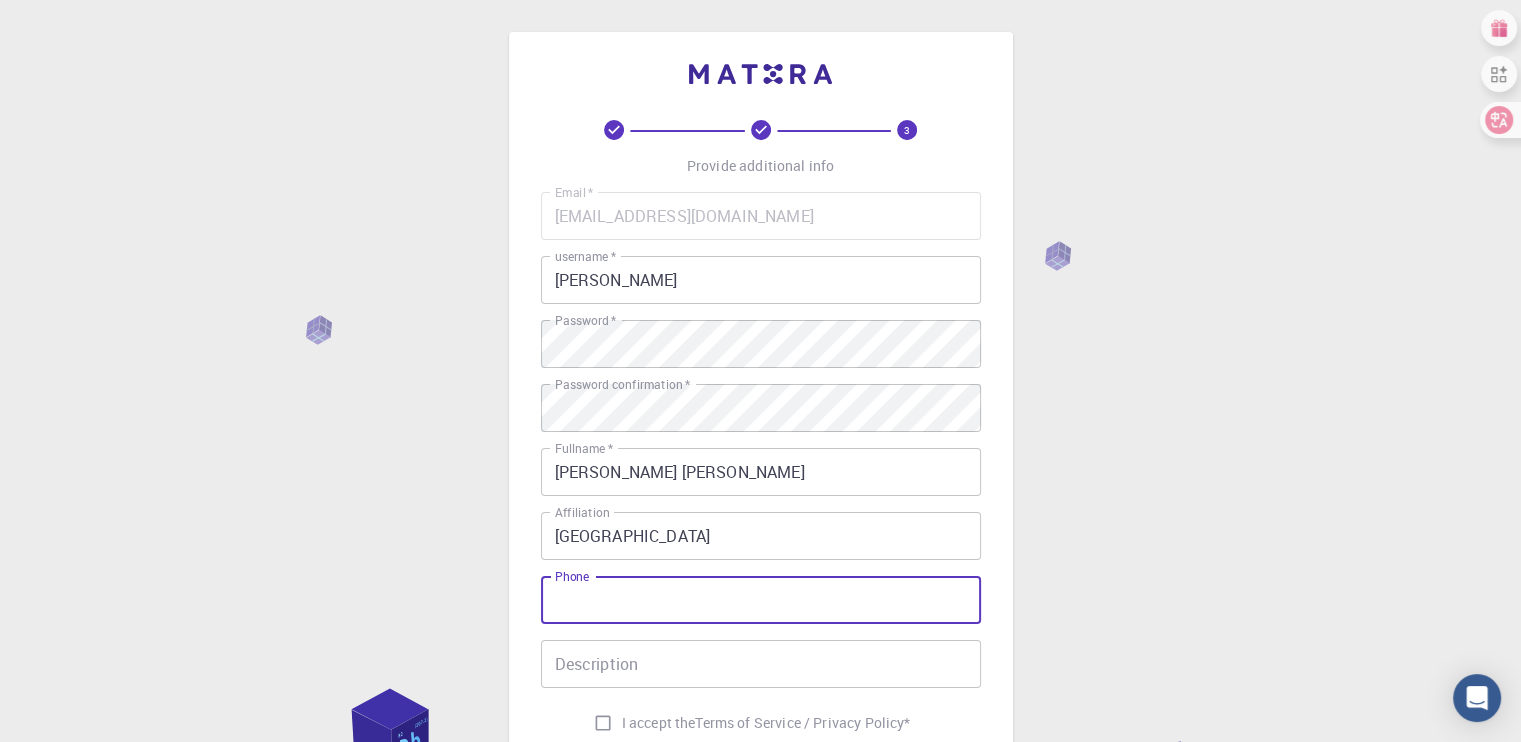 click on "Phone" at bounding box center [761, 600] 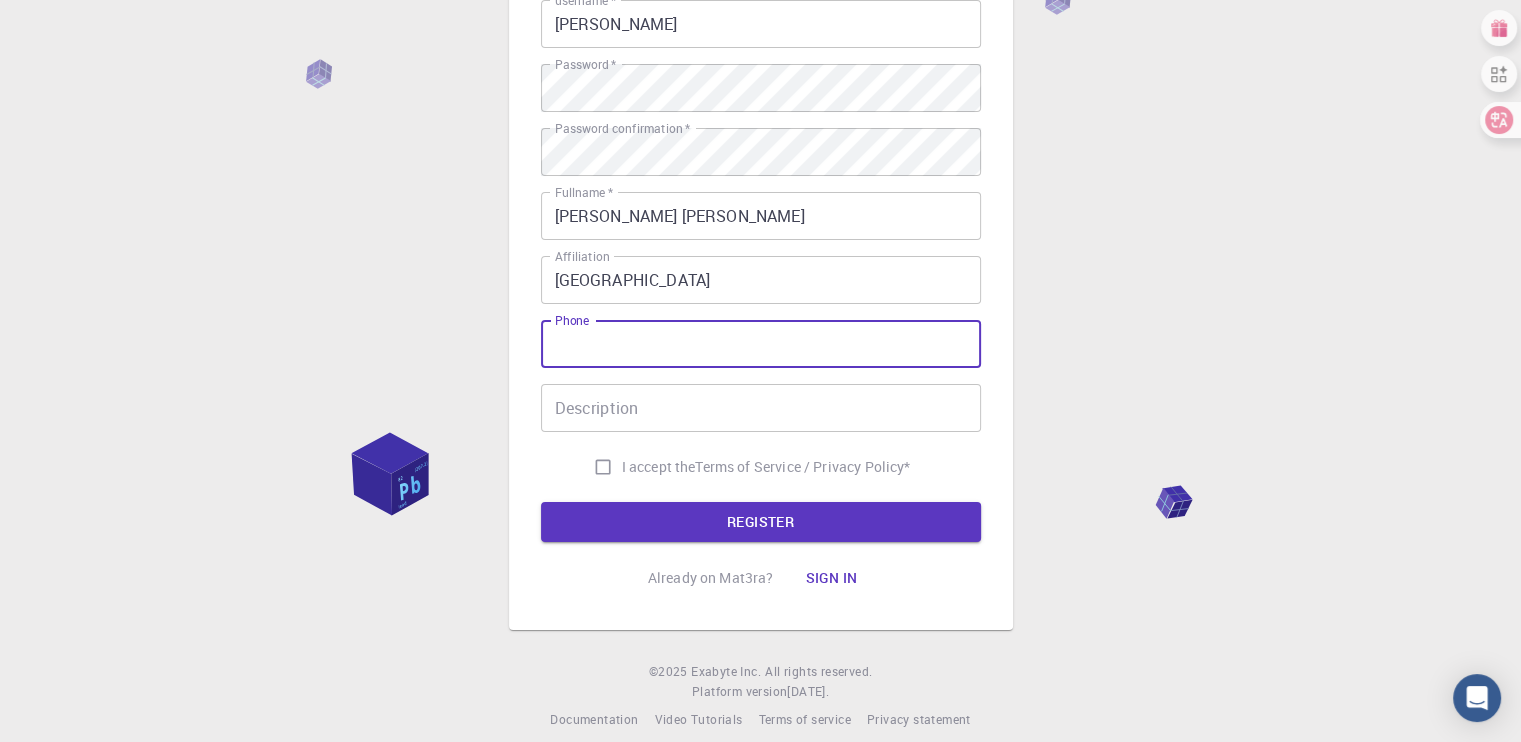 scroll, scrollTop: 275, scrollLeft: 0, axis: vertical 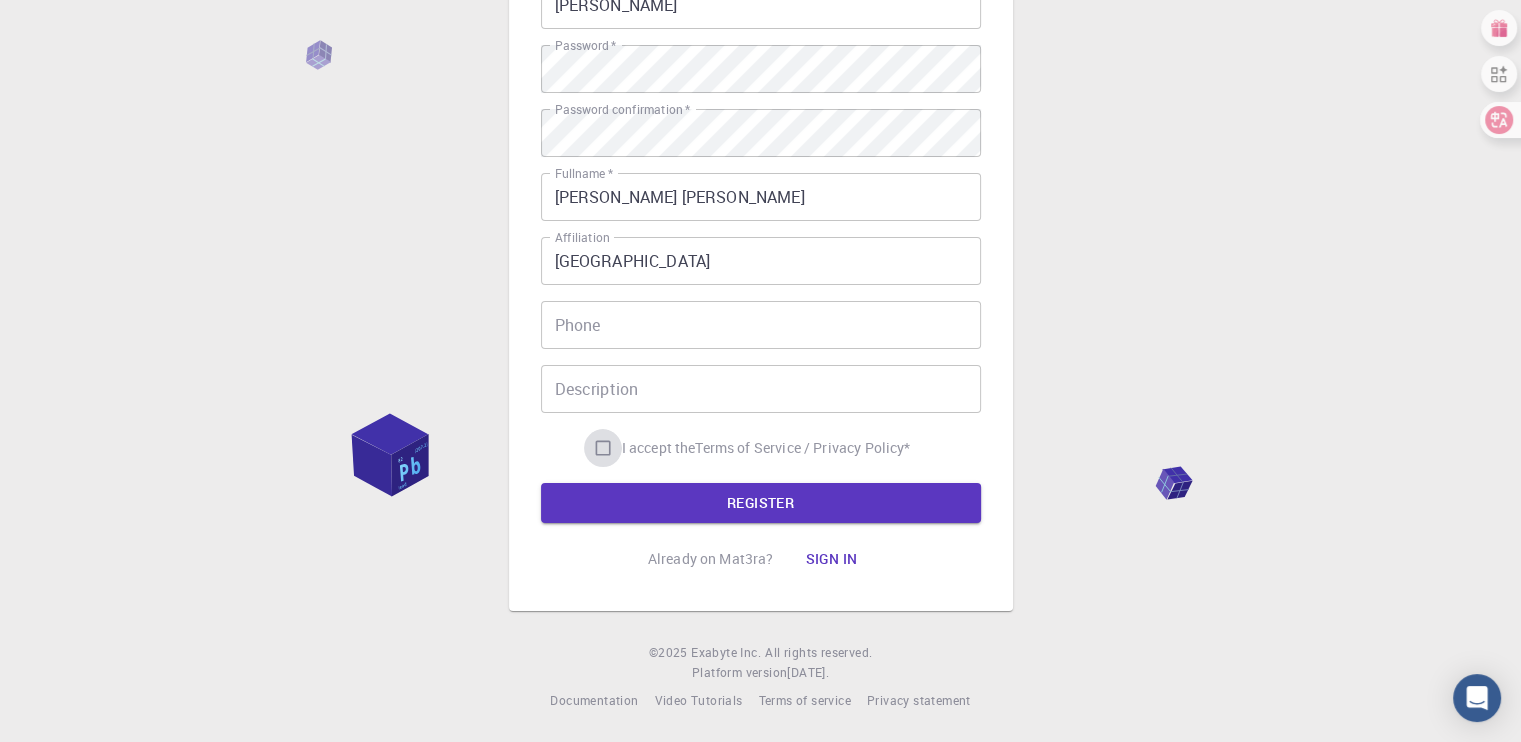 click on "I accept the  Terms of Service / Privacy Policy  *" at bounding box center [603, 448] 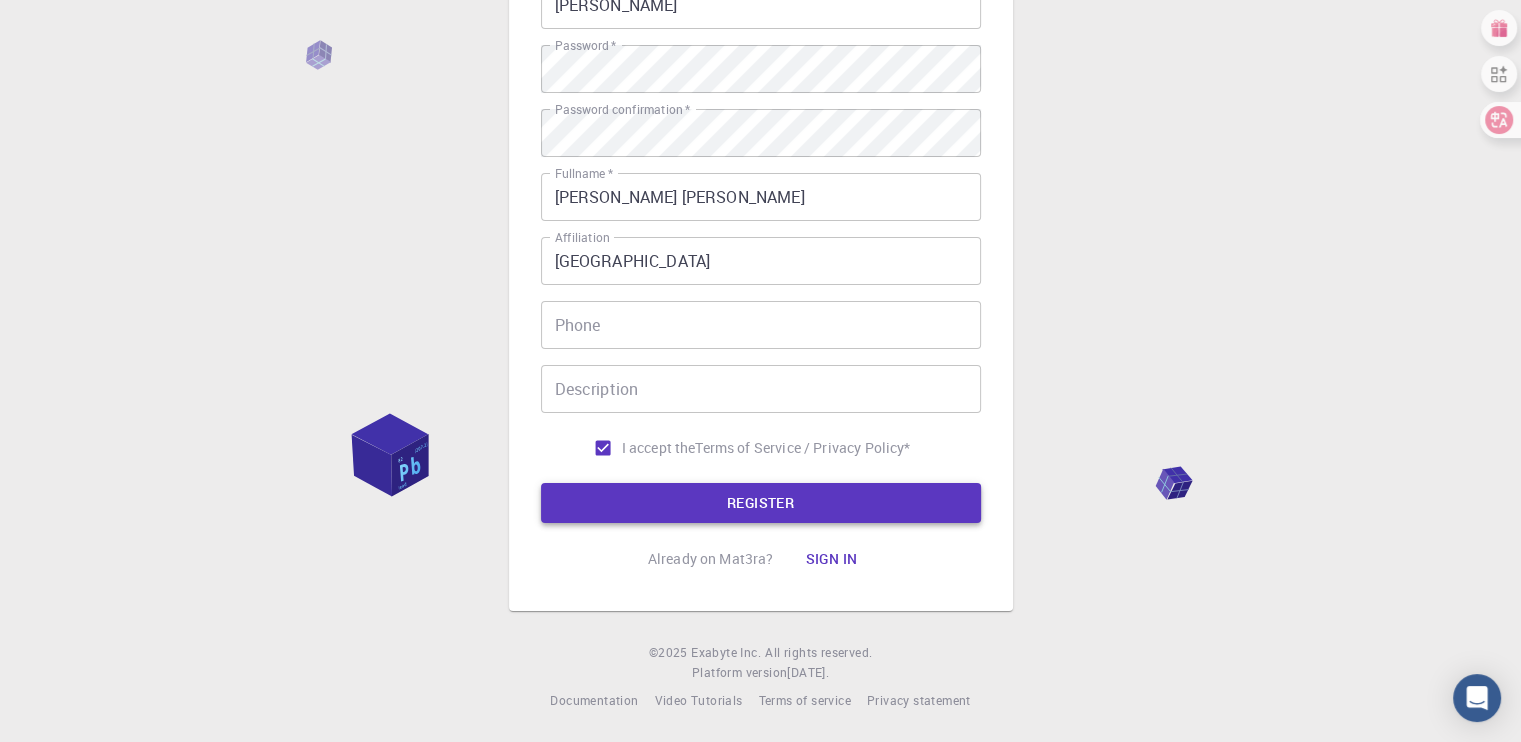 click on "REGISTER" at bounding box center (761, 503) 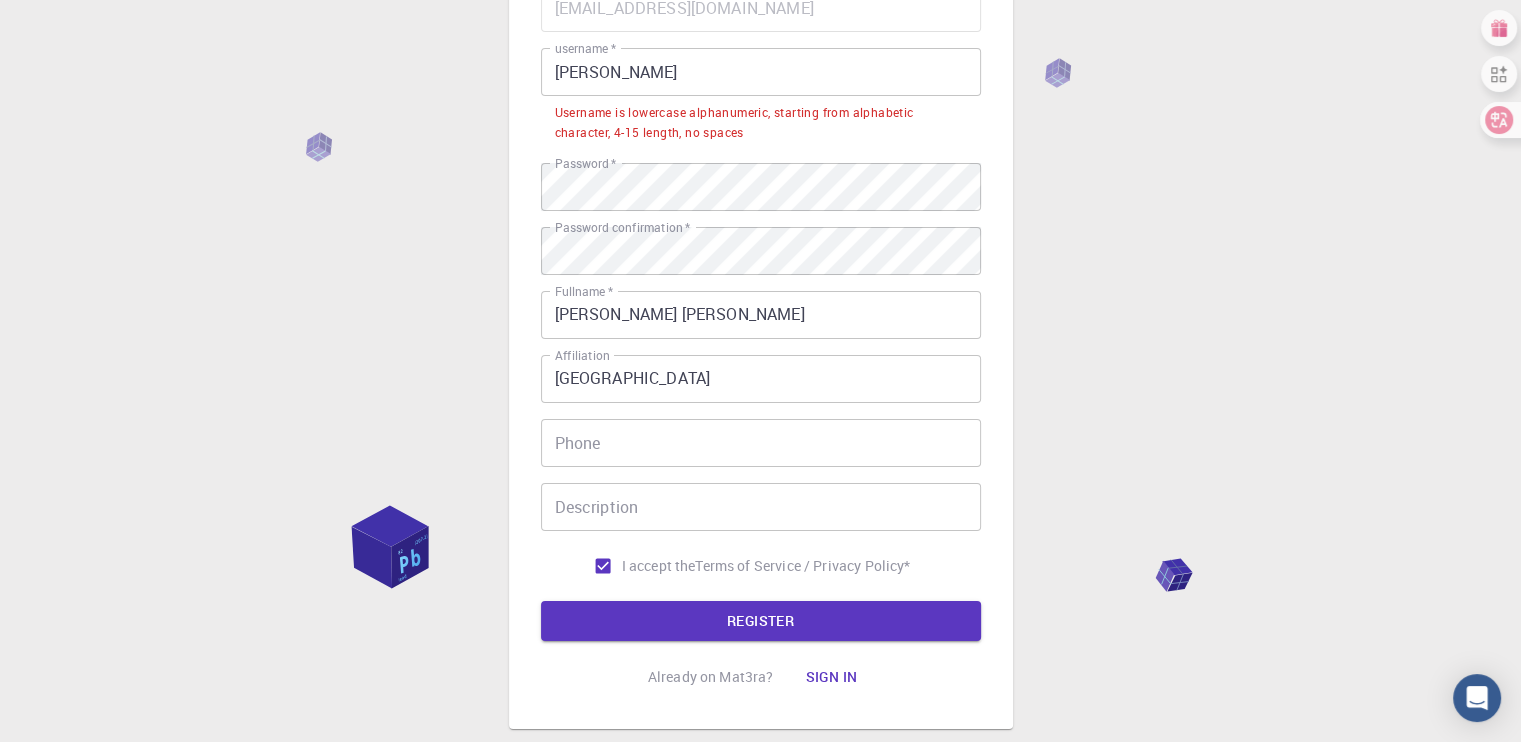 scroll, scrollTop: 75, scrollLeft: 0, axis: vertical 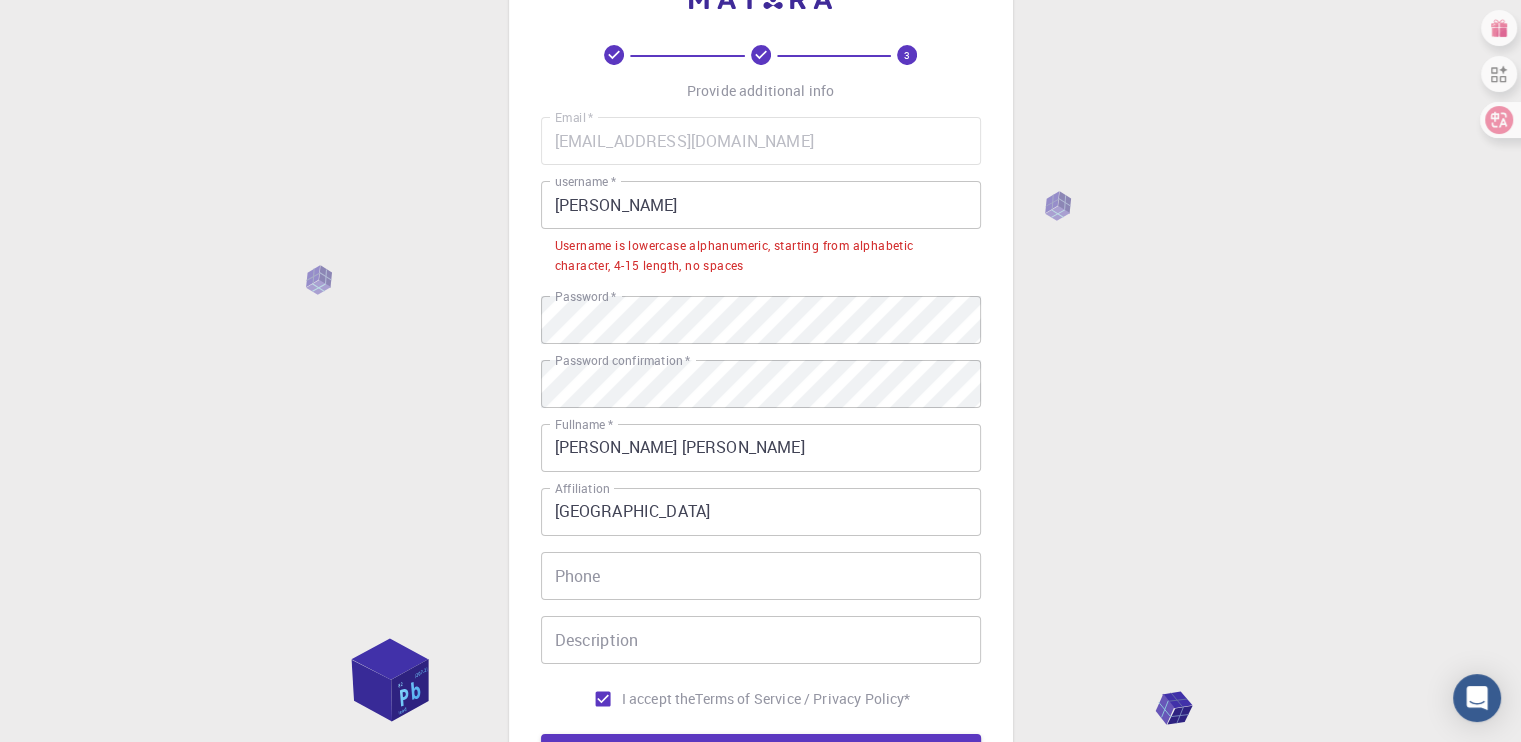 click on "[PERSON_NAME]" at bounding box center (761, 205) 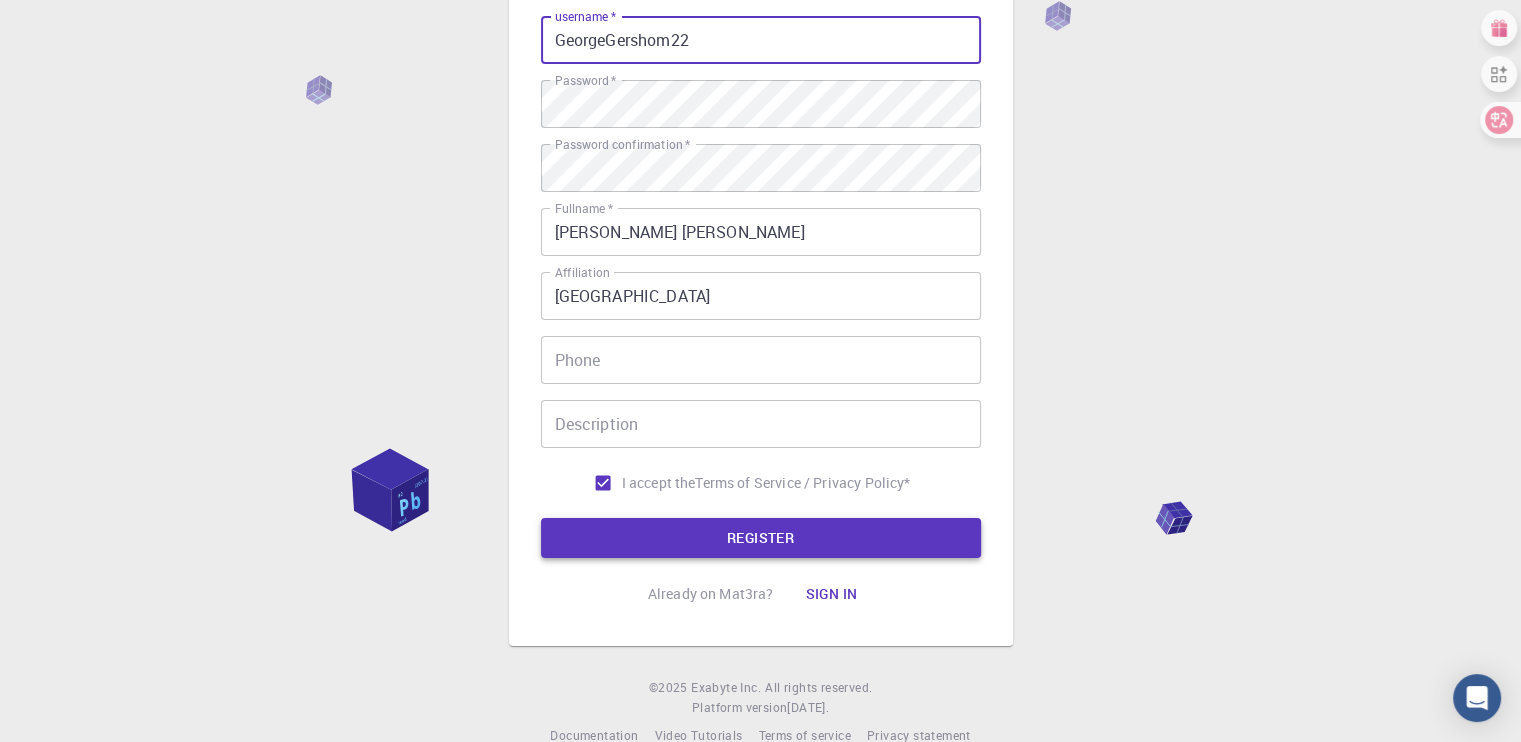 scroll, scrollTop: 275, scrollLeft: 0, axis: vertical 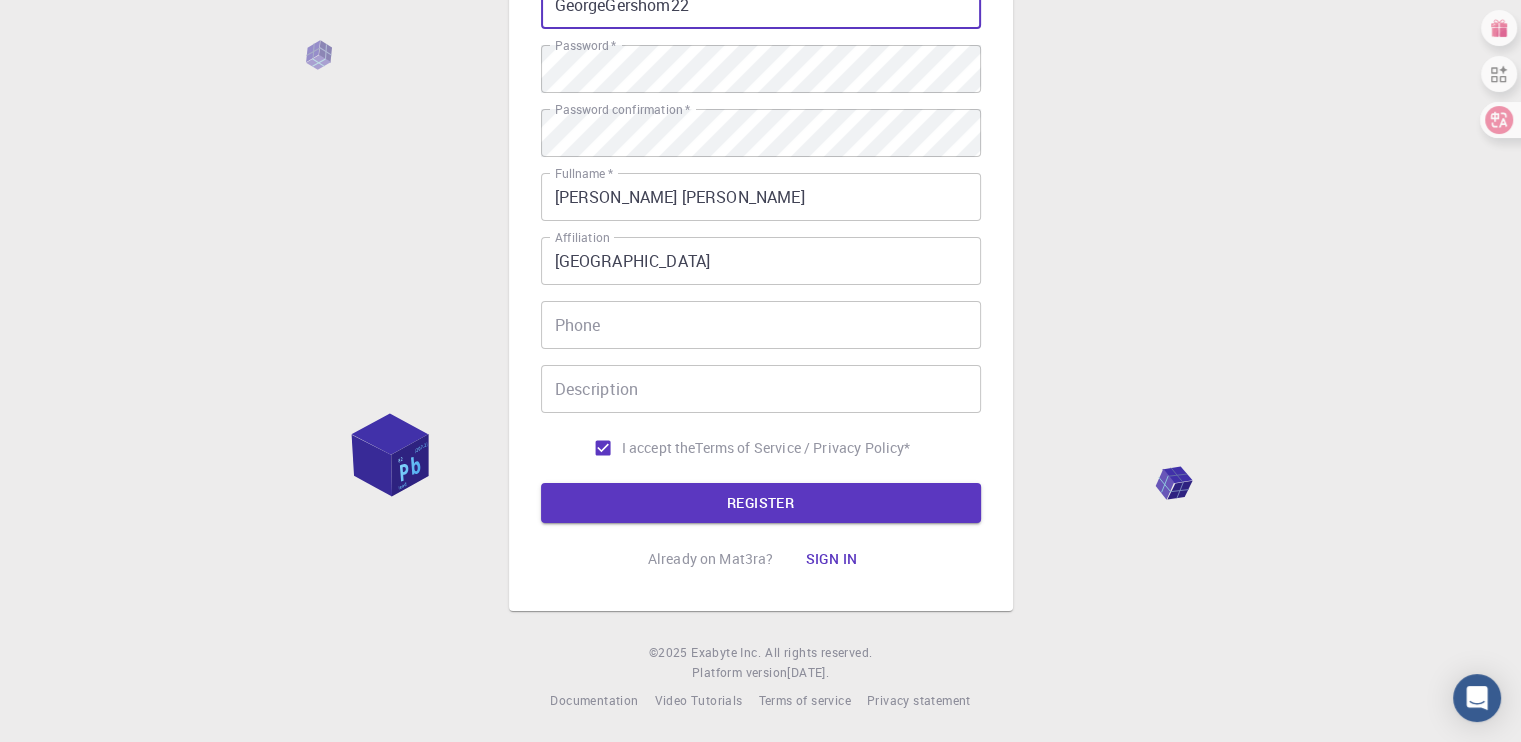 click on "REGISTER" at bounding box center (761, 503) 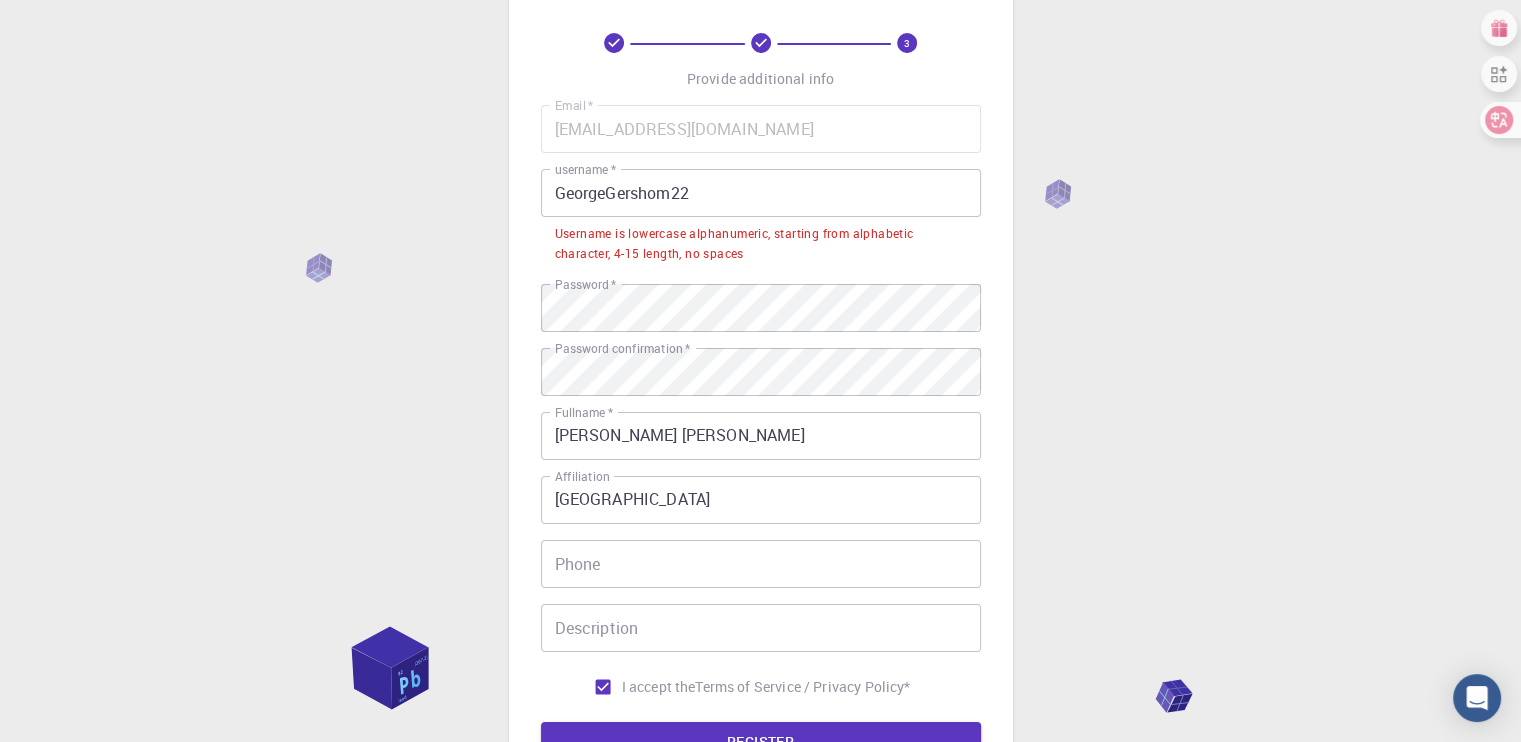 scroll, scrollTop: 75, scrollLeft: 0, axis: vertical 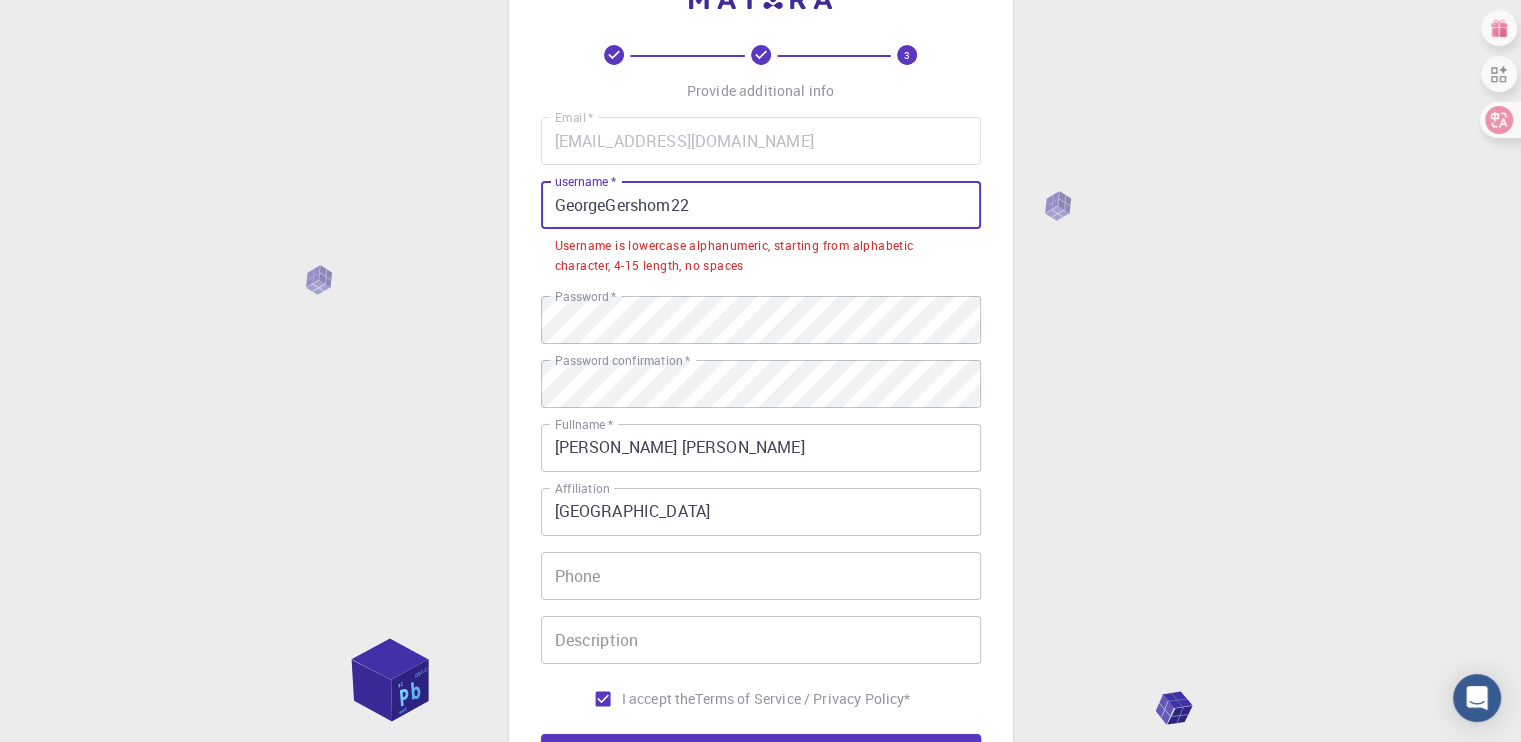 click on "GeorgeGershom22" at bounding box center (761, 205) 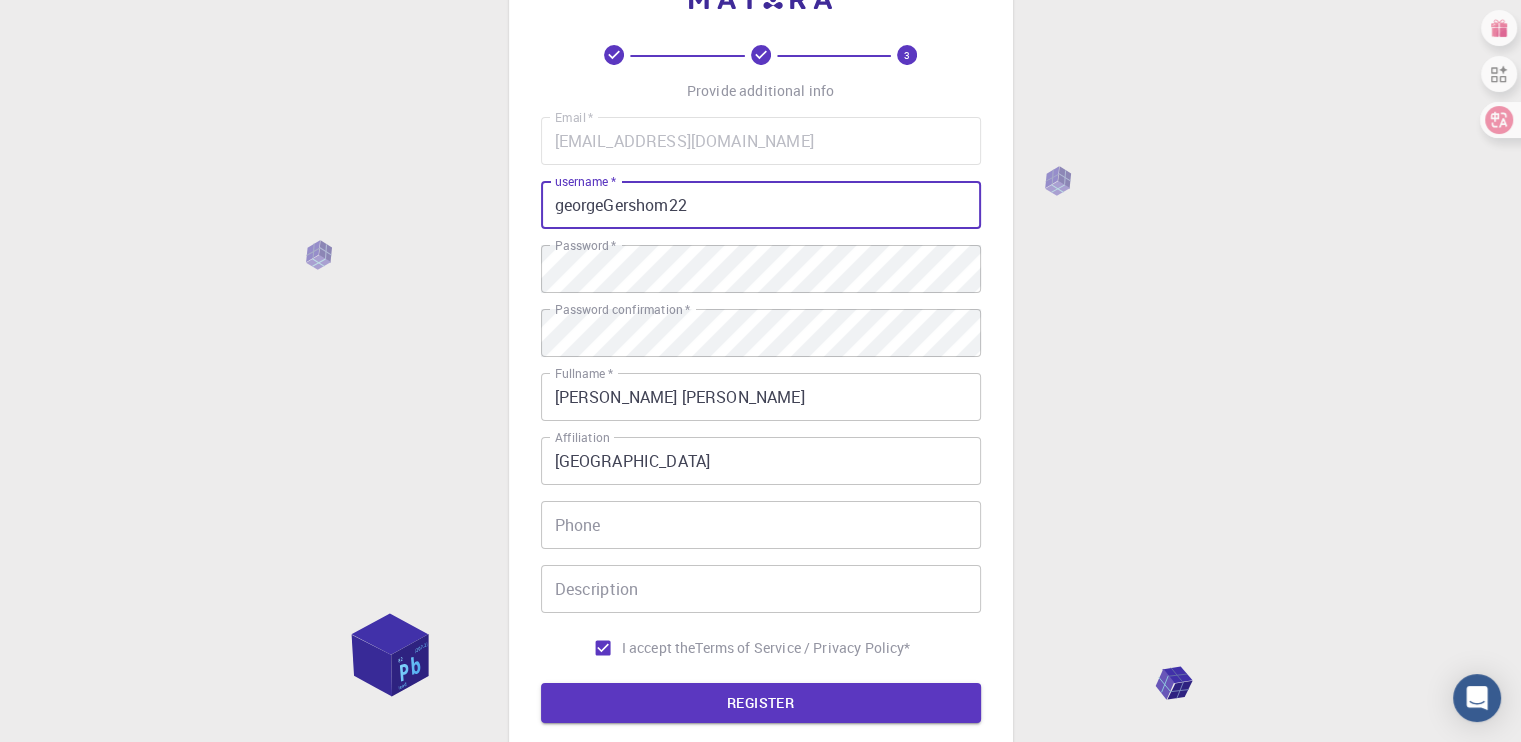 click on "georgeGershom22" at bounding box center (761, 205) 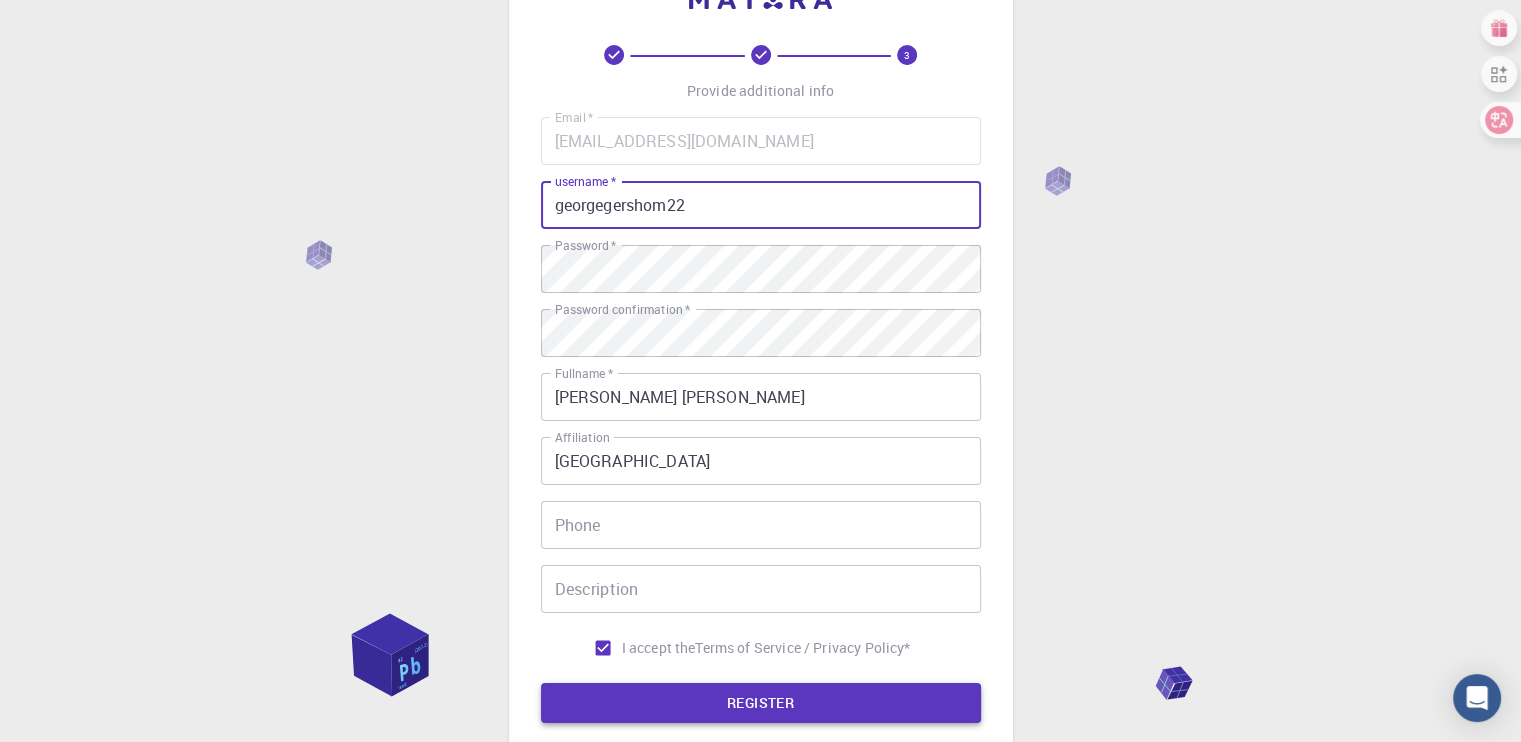 type on "georgegershom22" 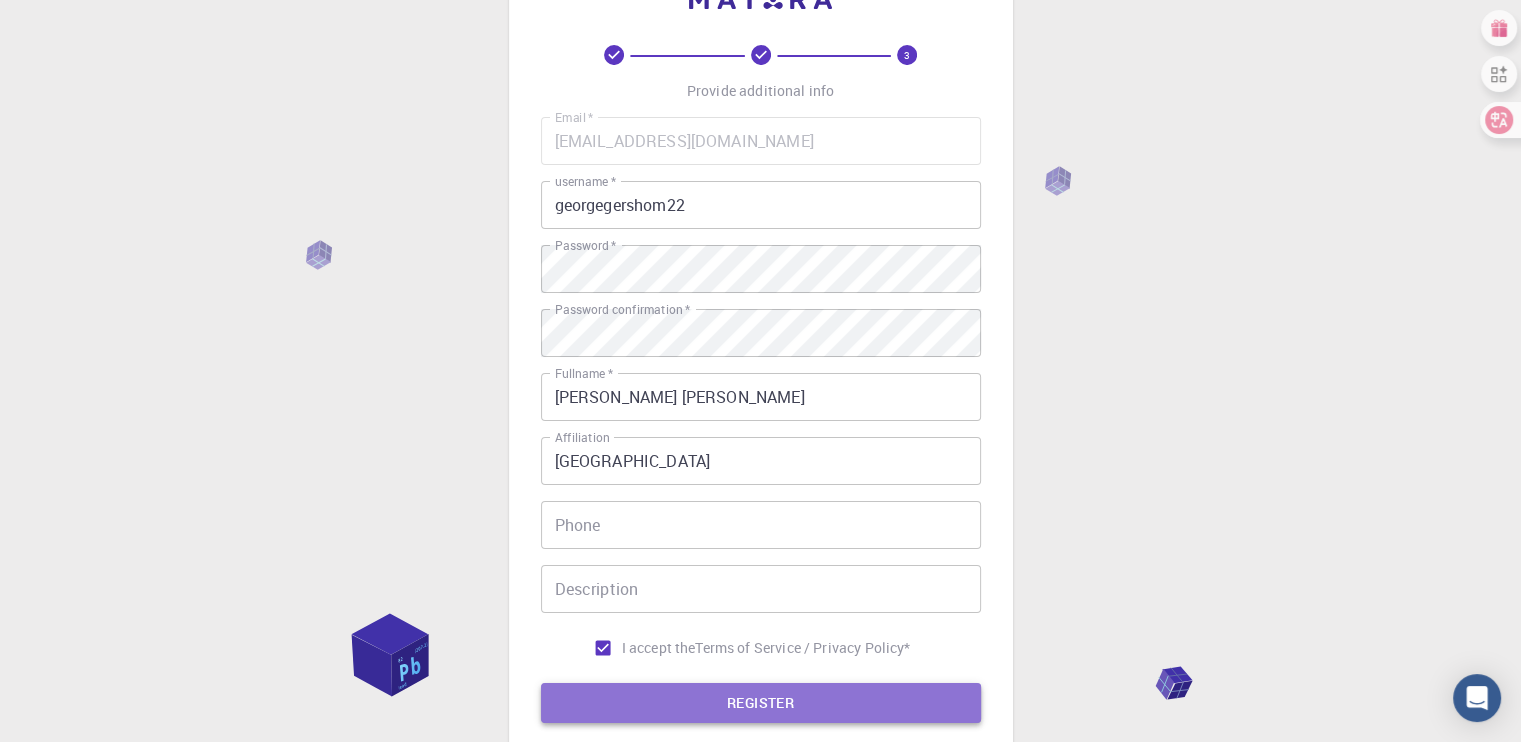 click on "REGISTER" at bounding box center [761, 703] 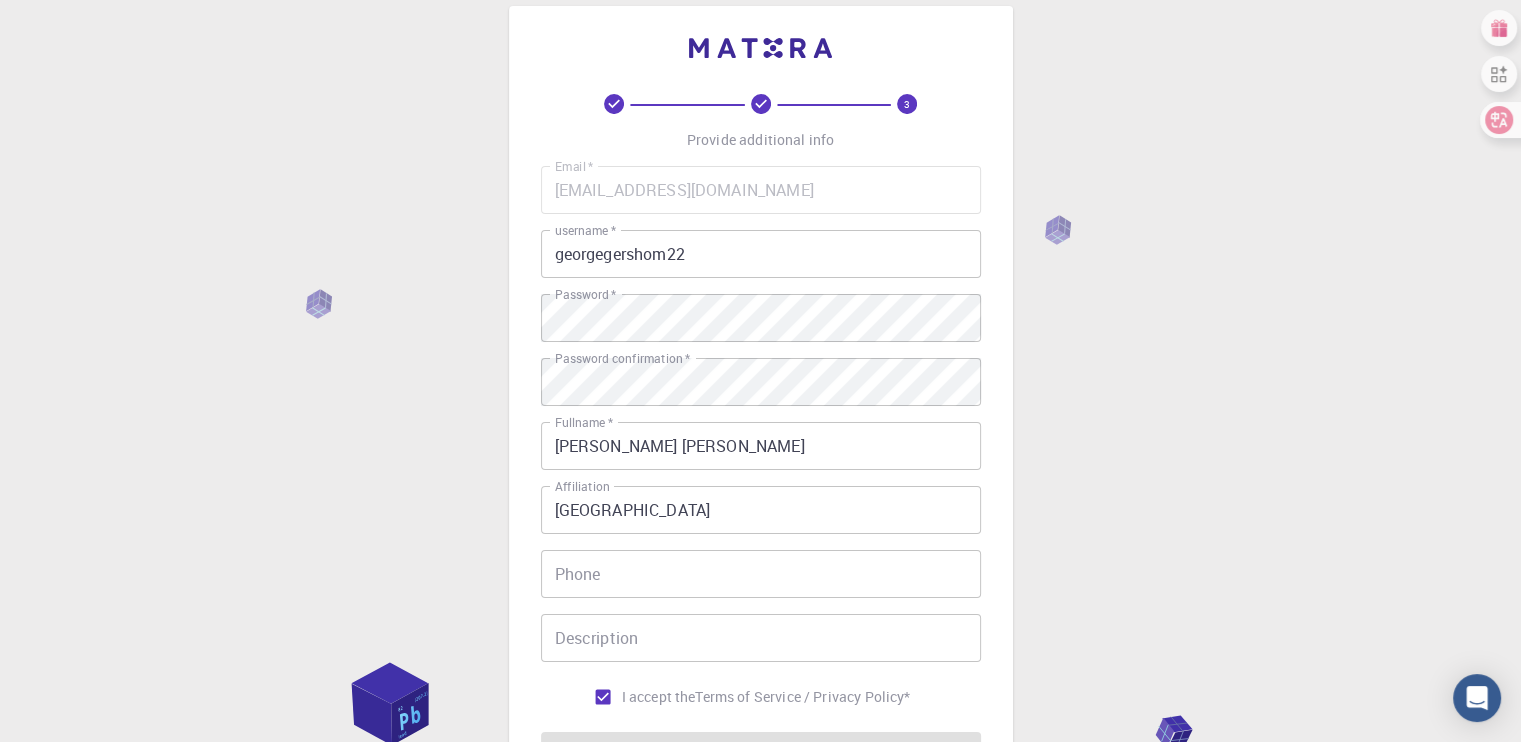 scroll, scrollTop: 0, scrollLeft: 0, axis: both 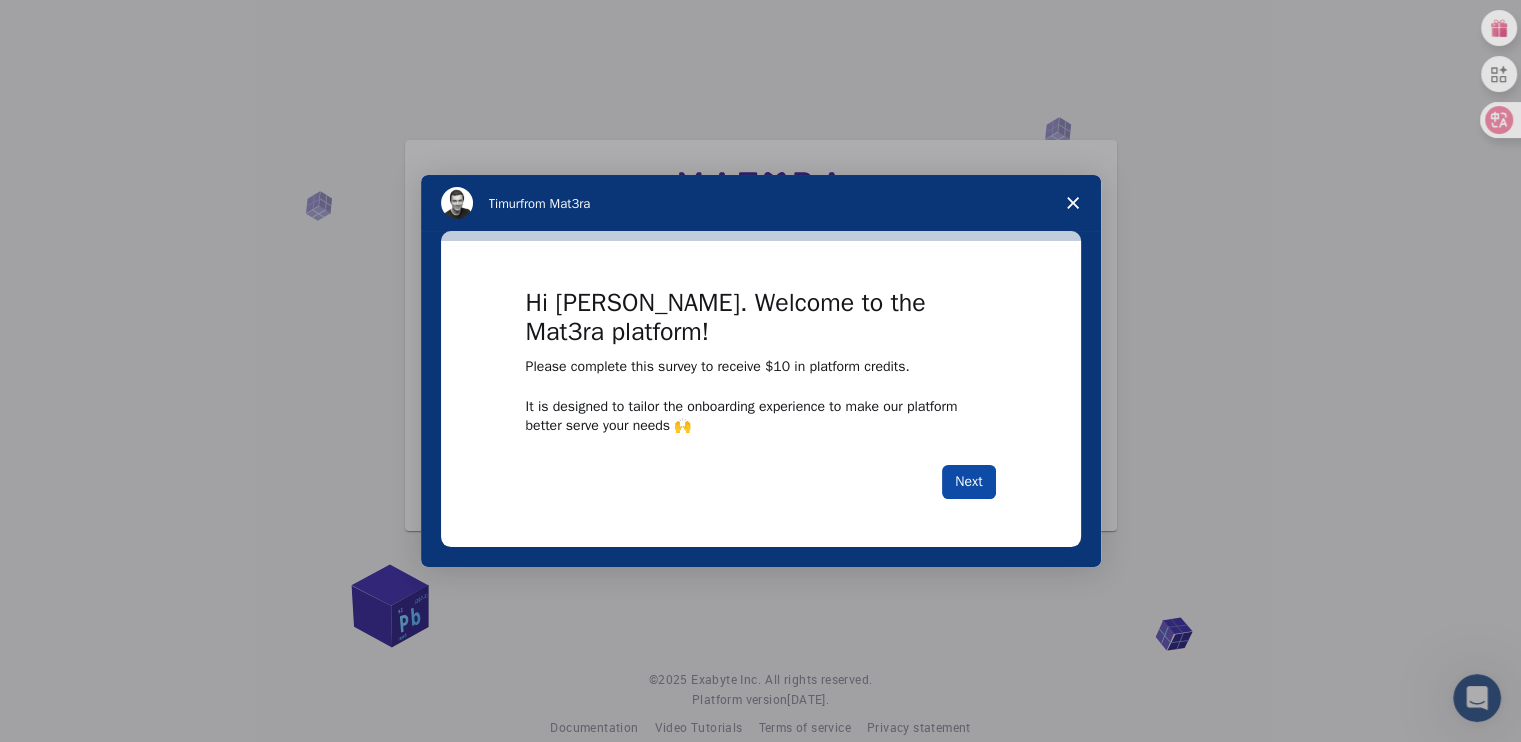 click on "Next" at bounding box center (968, 482) 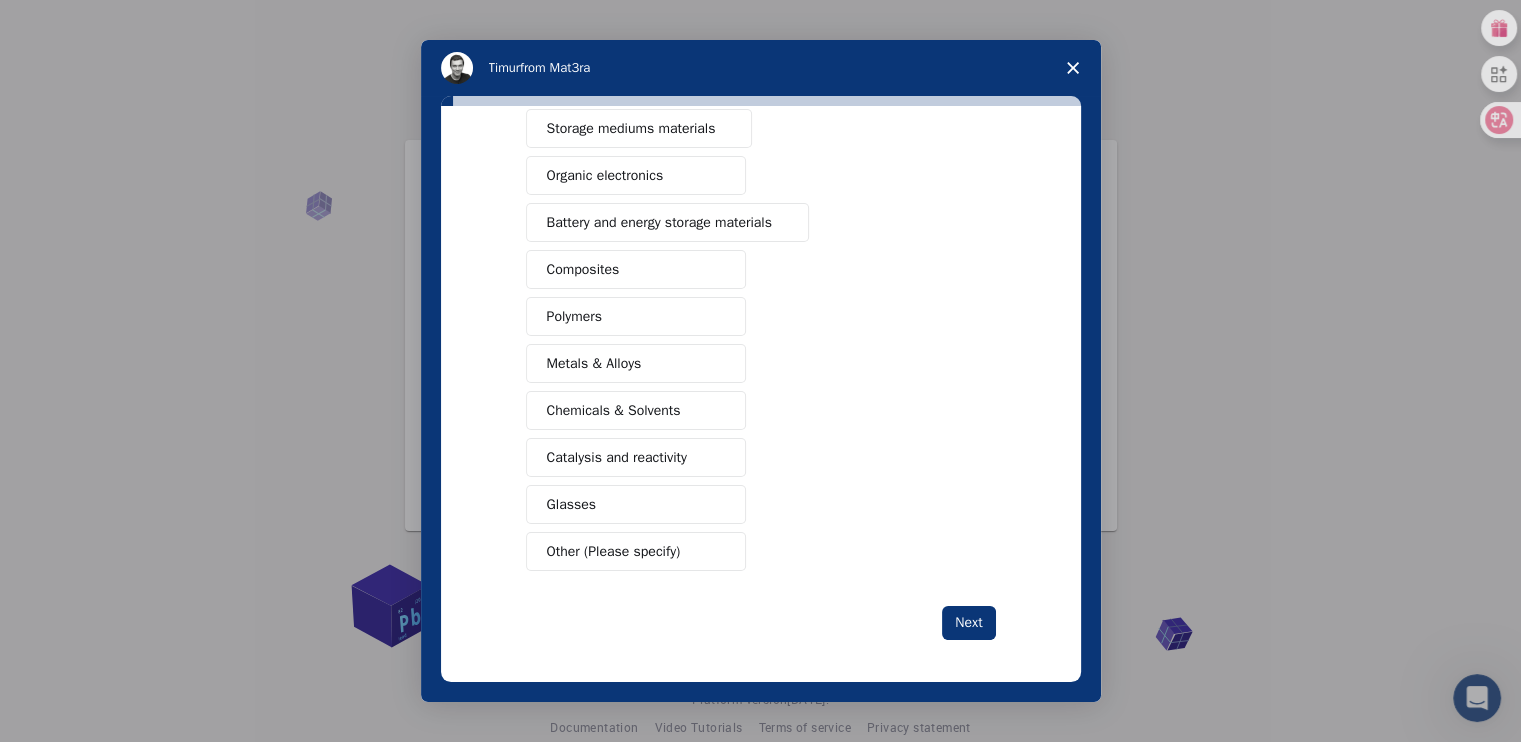 scroll, scrollTop: 118, scrollLeft: 0, axis: vertical 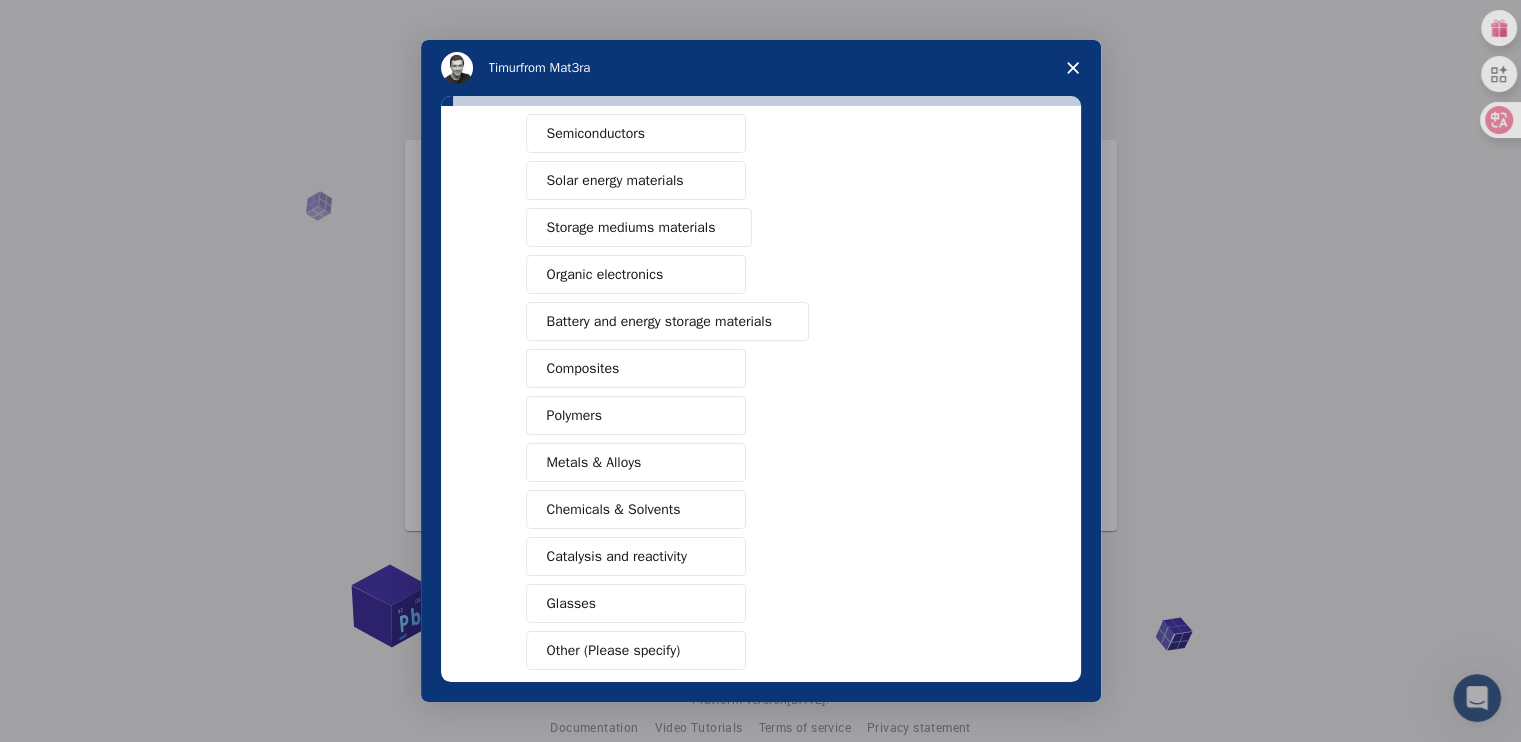click on "Battery and energy storage materials" at bounding box center (659, 321) 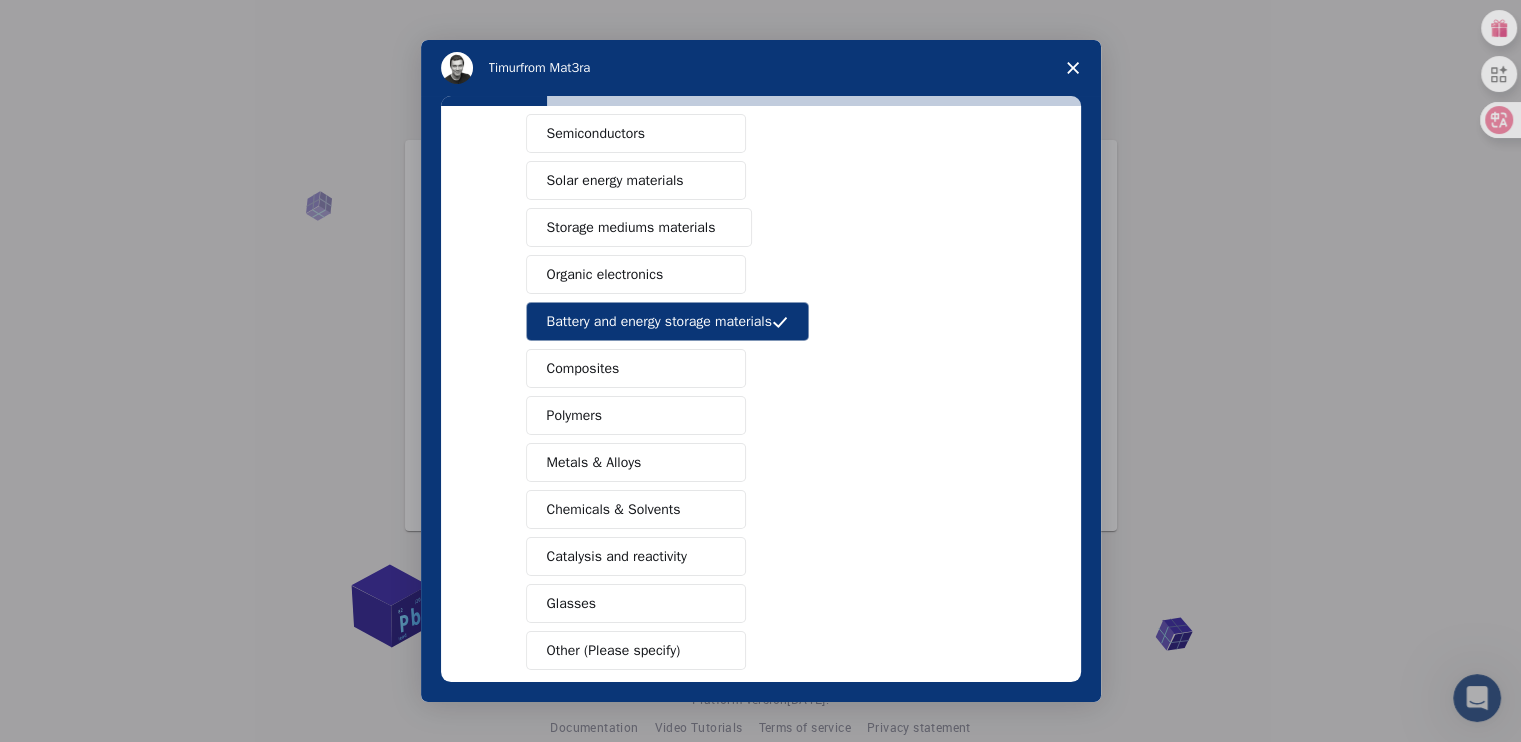 click on "Polymers" at bounding box center (574, 415) 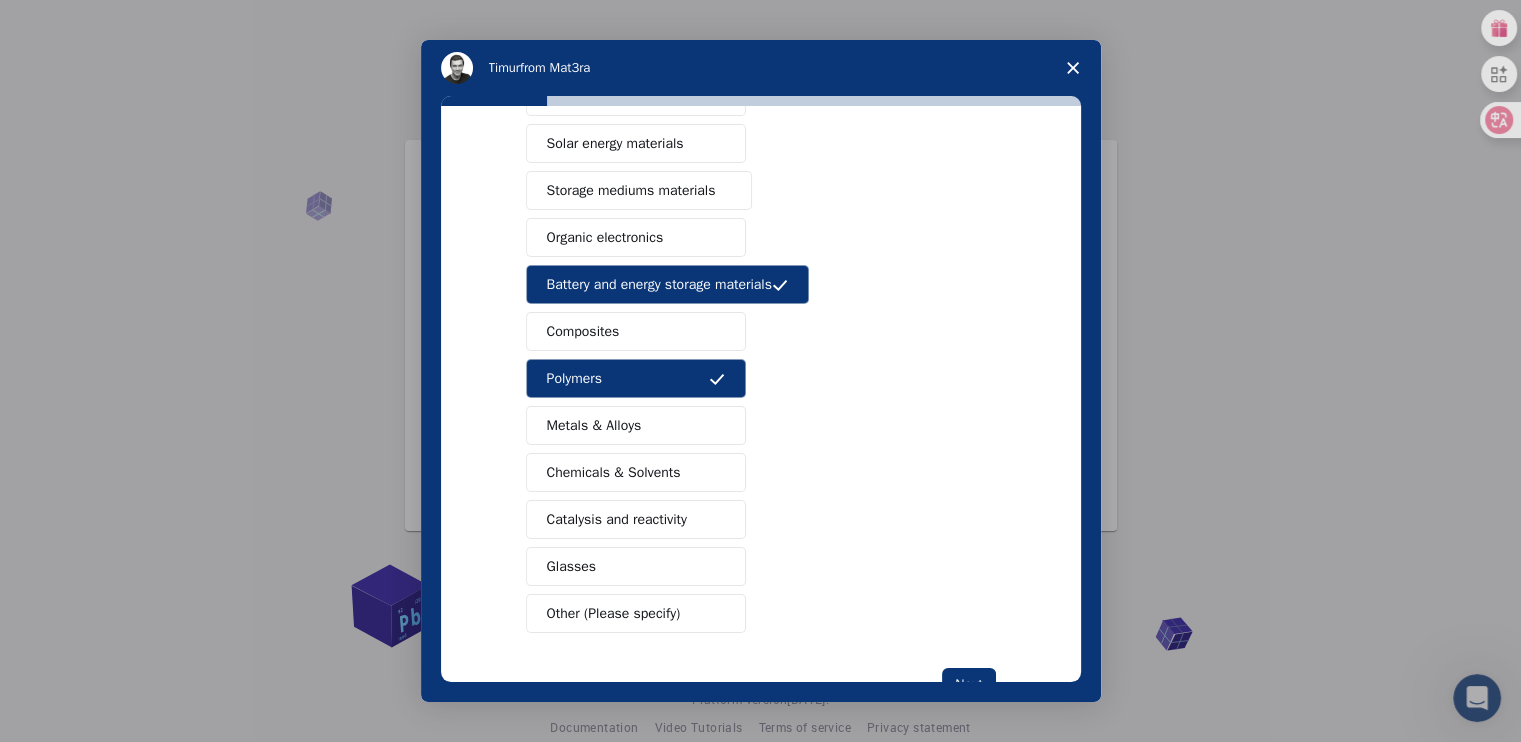 scroll, scrollTop: 217, scrollLeft: 0, axis: vertical 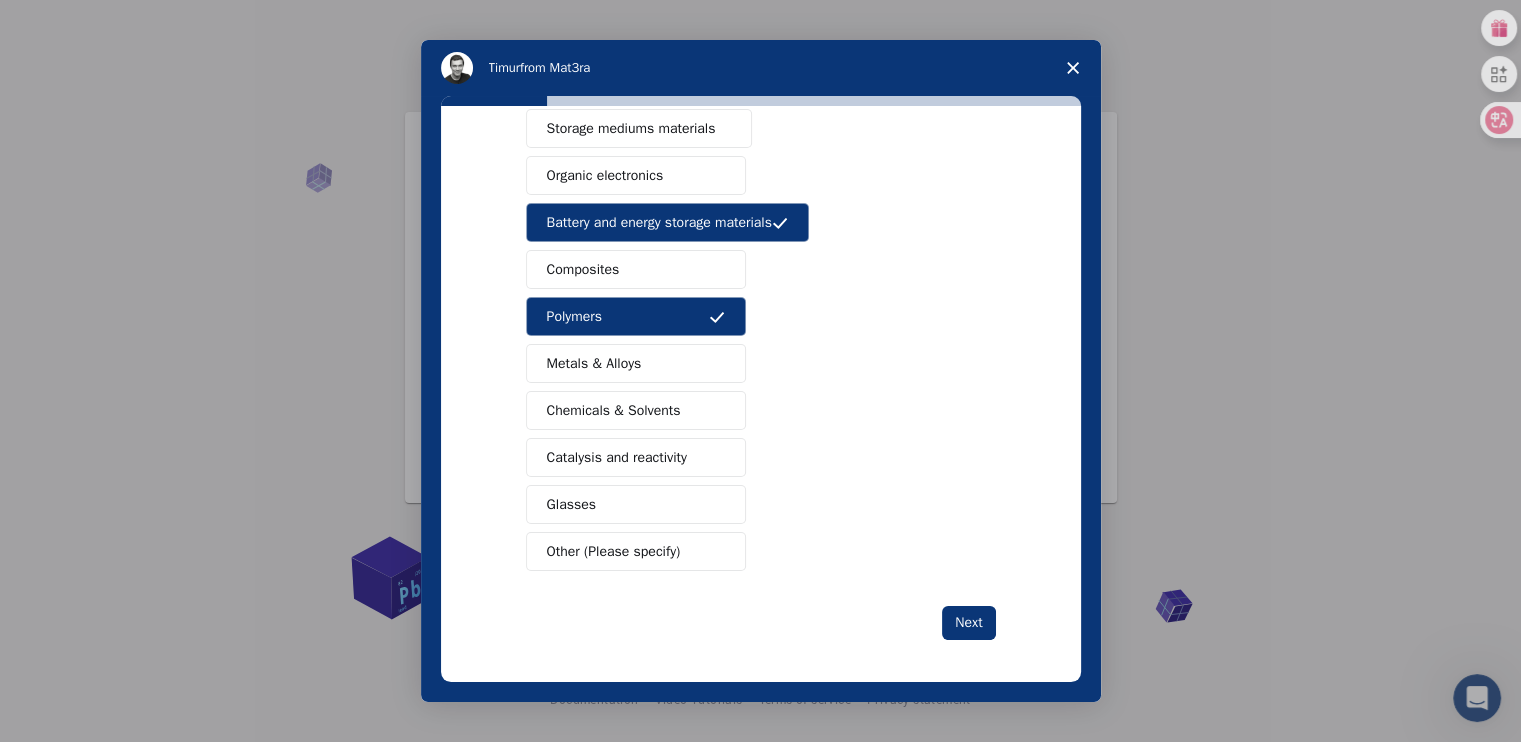 click on "Other (Please specify)" at bounding box center [636, 551] 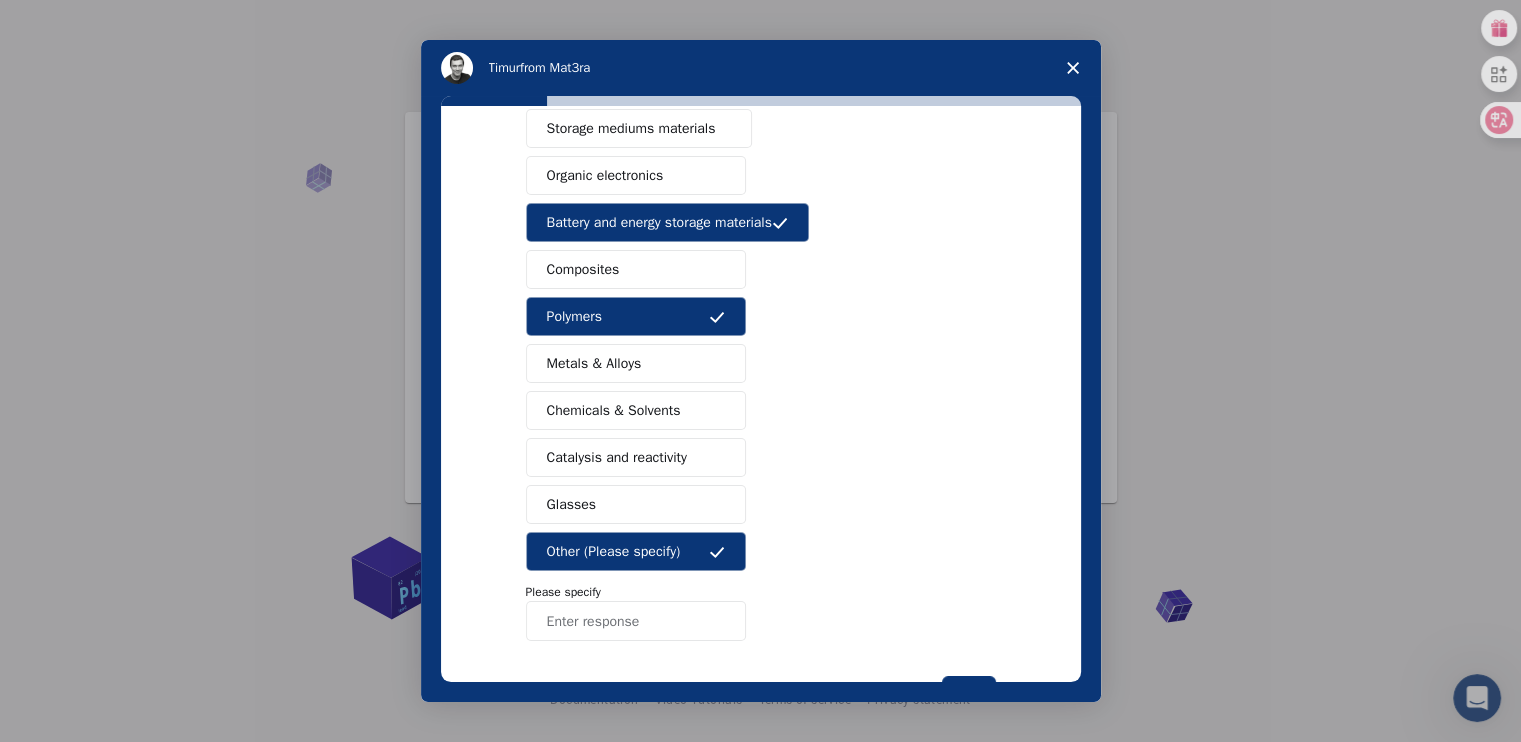 scroll, scrollTop: 288, scrollLeft: 0, axis: vertical 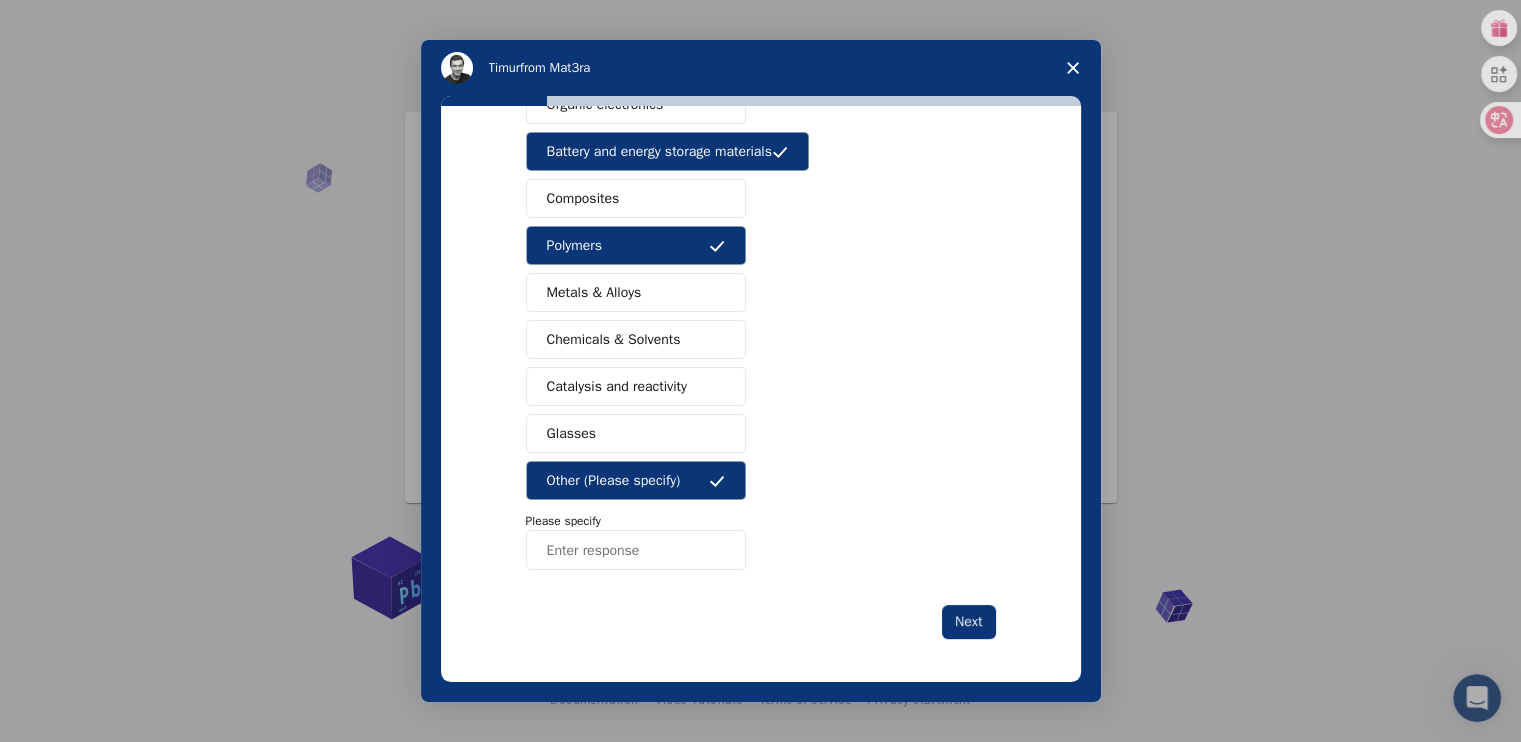 click on "Other (Please specify)" at bounding box center [636, 480] 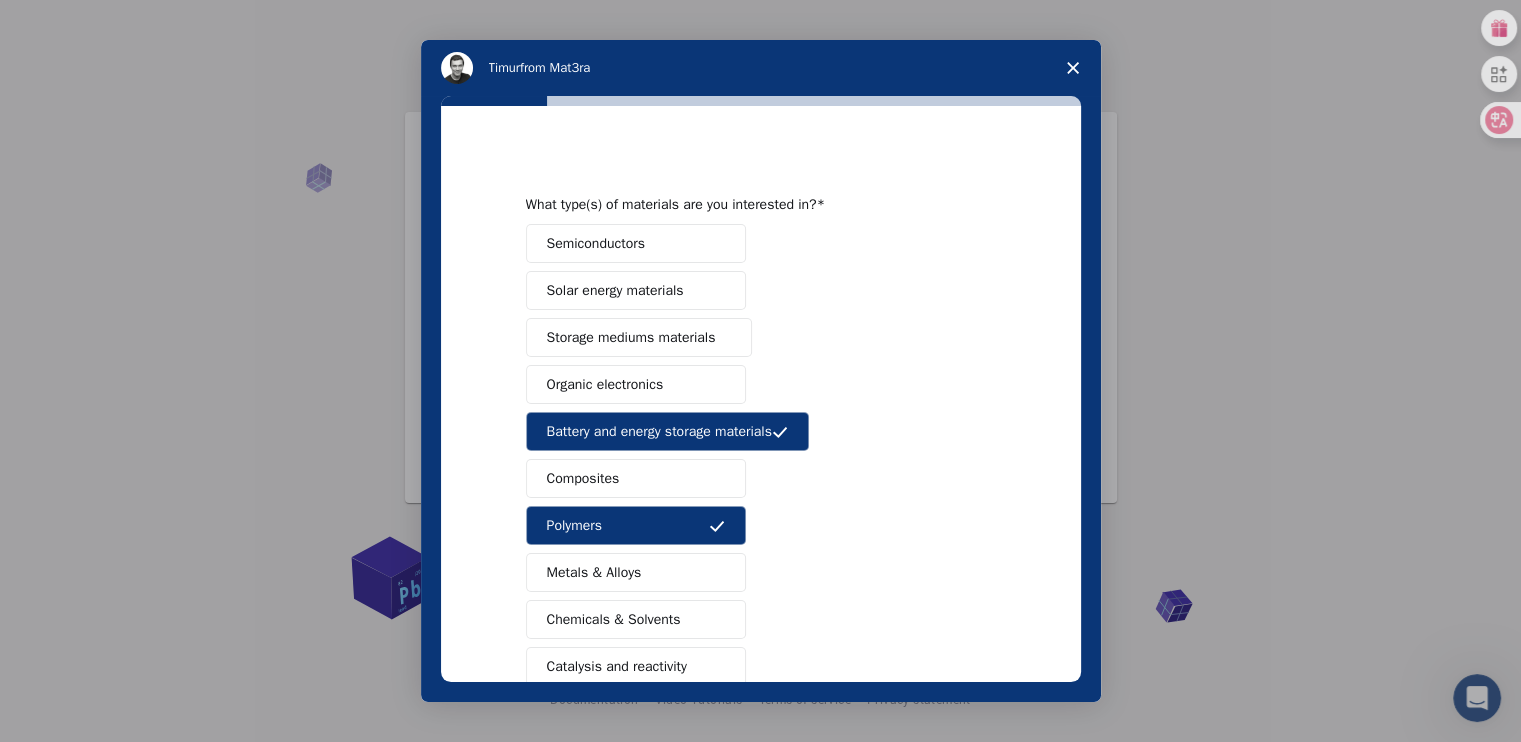 scroll, scrollTop: 0, scrollLeft: 0, axis: both 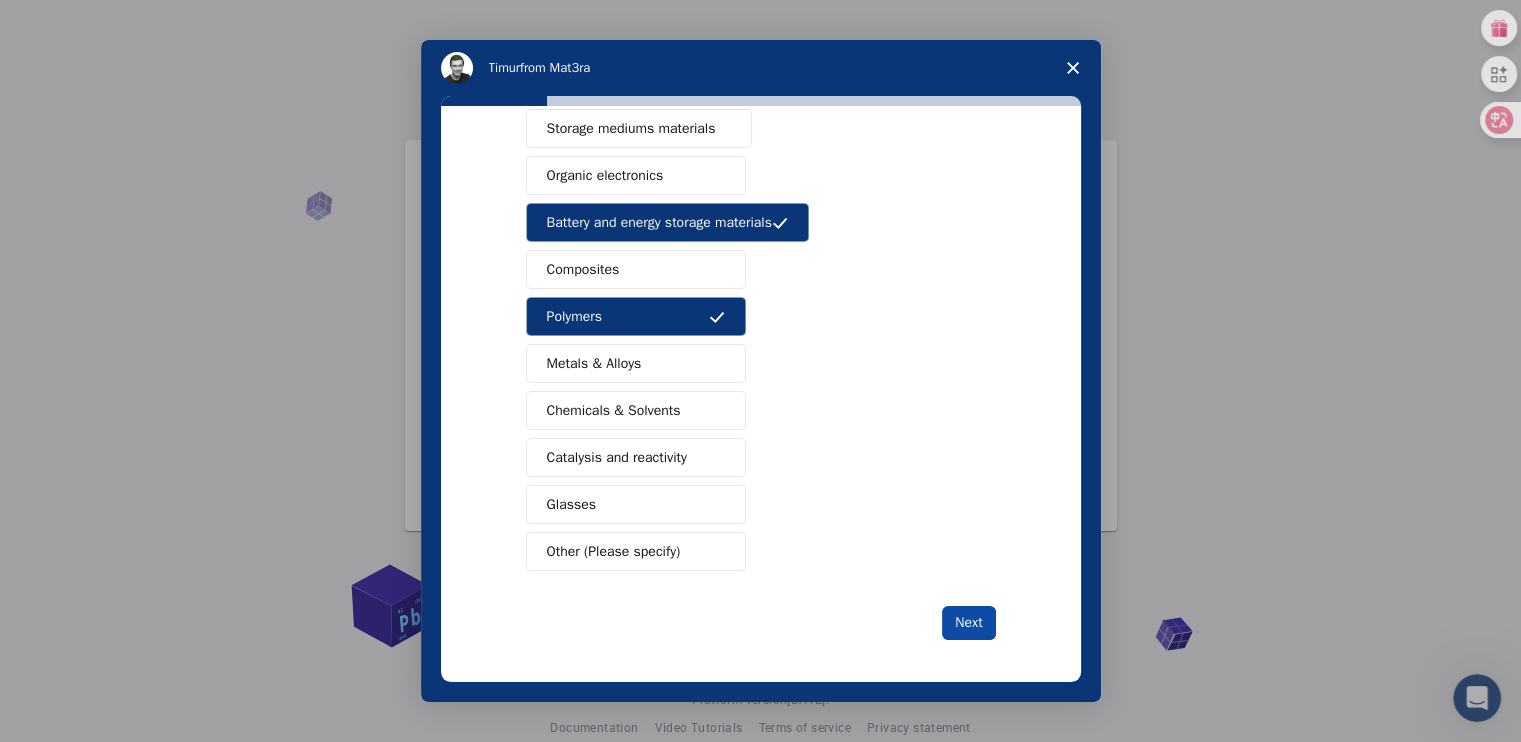 click on "Next" at bounding box center (968, 623) 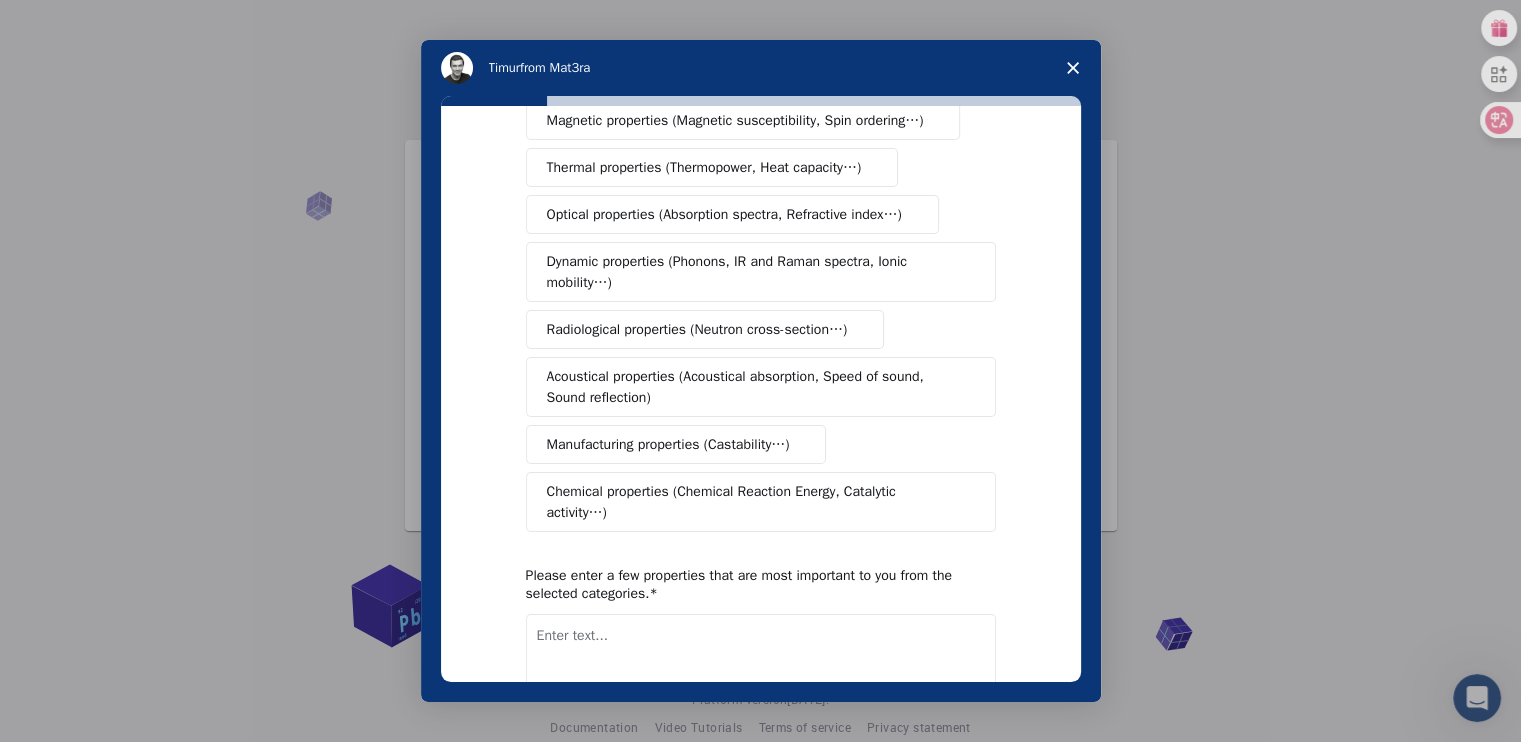 scroll, scrollTop: 0, scrollLeft: 0, axis: both 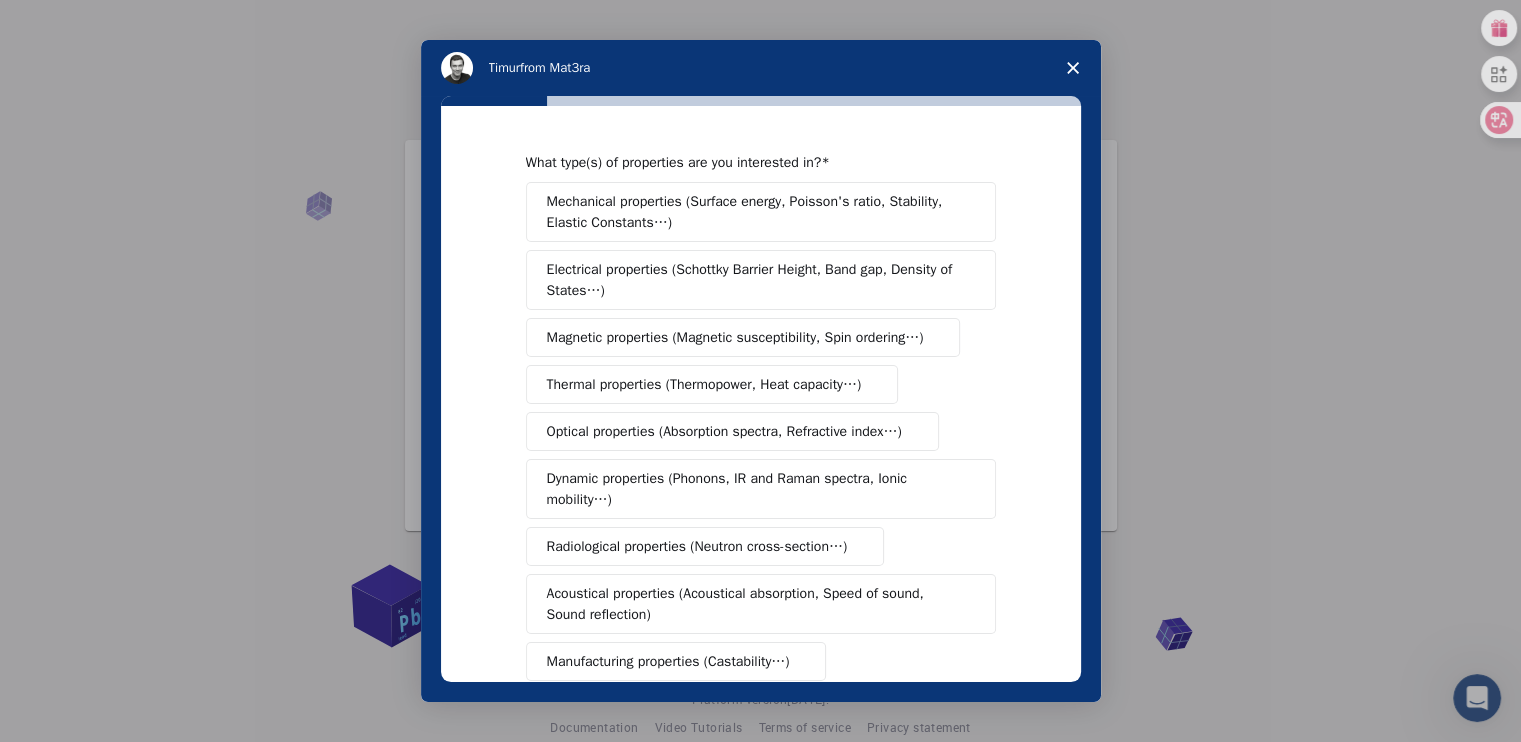click on "Mechanical properties (Surface energy, Poisson's ratio, Stability, Elastic Constants…)" at bounding box center (754, 212) 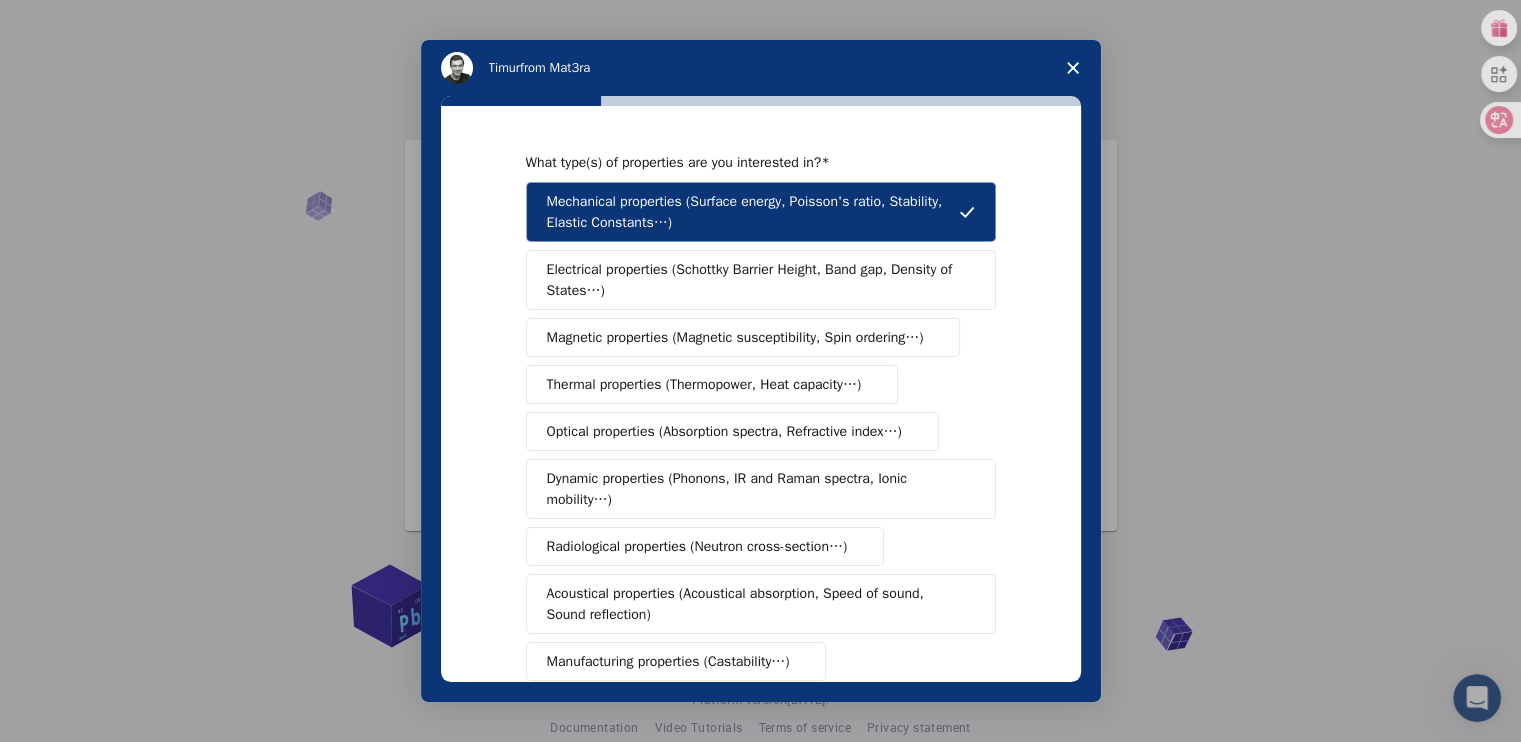 click on "Electrical properties (Schottky Barrier Height, Band gap, Density of States…)" at bounding box center [754, 280] 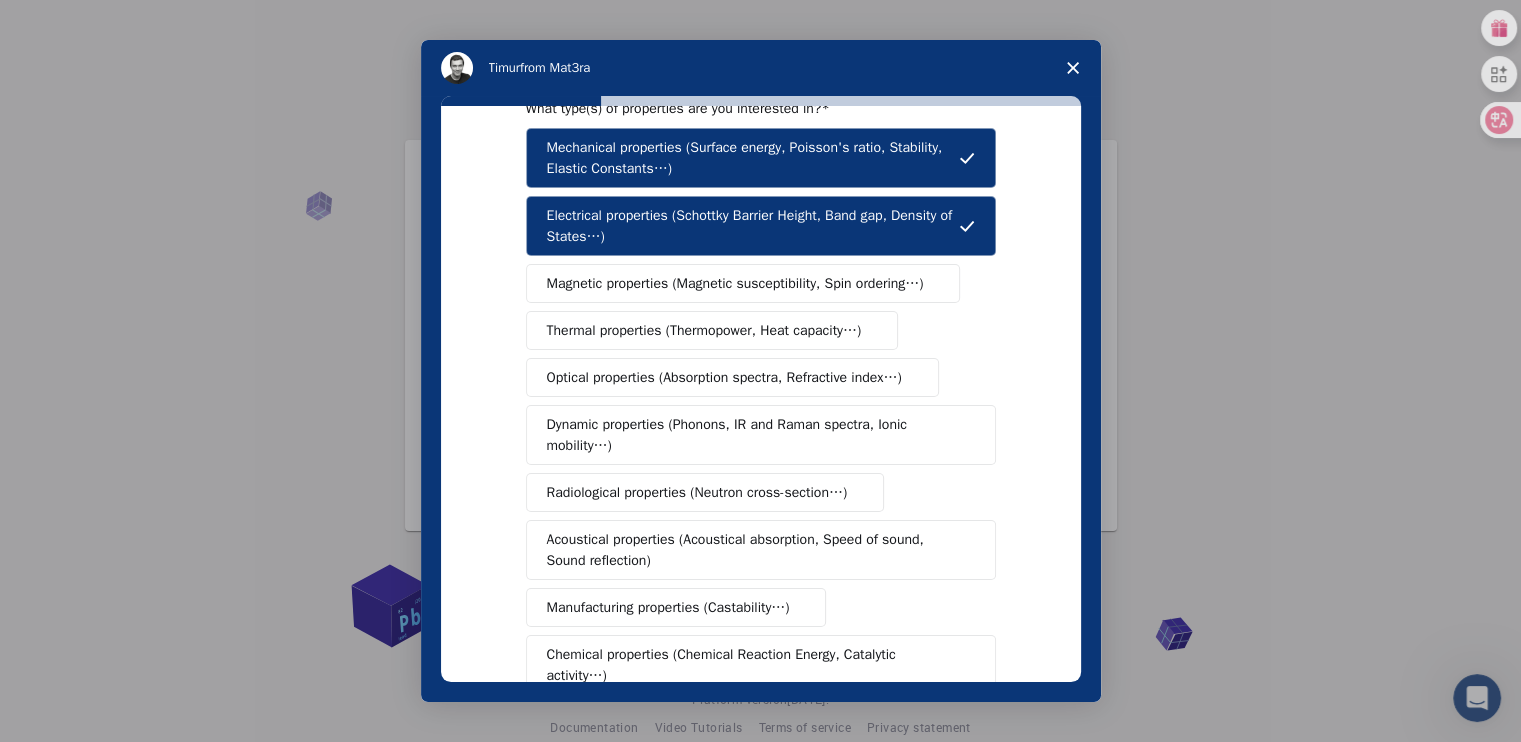 scroll, scrollTop: 100, scrollLeft: 0, axis: vertical 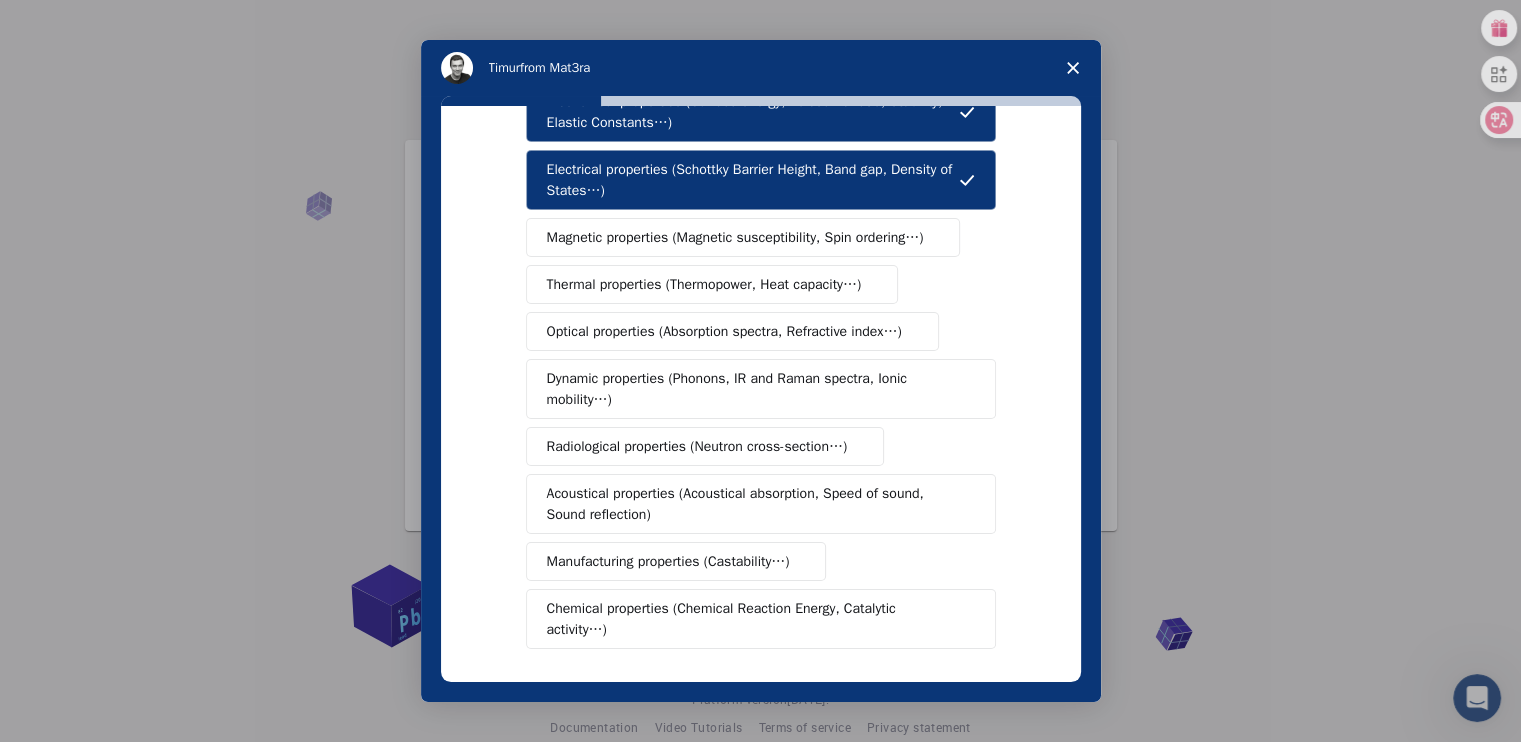 click on "Thermal properties (Thermopower, Heat capacity…)" at bounding box center (704, 284) 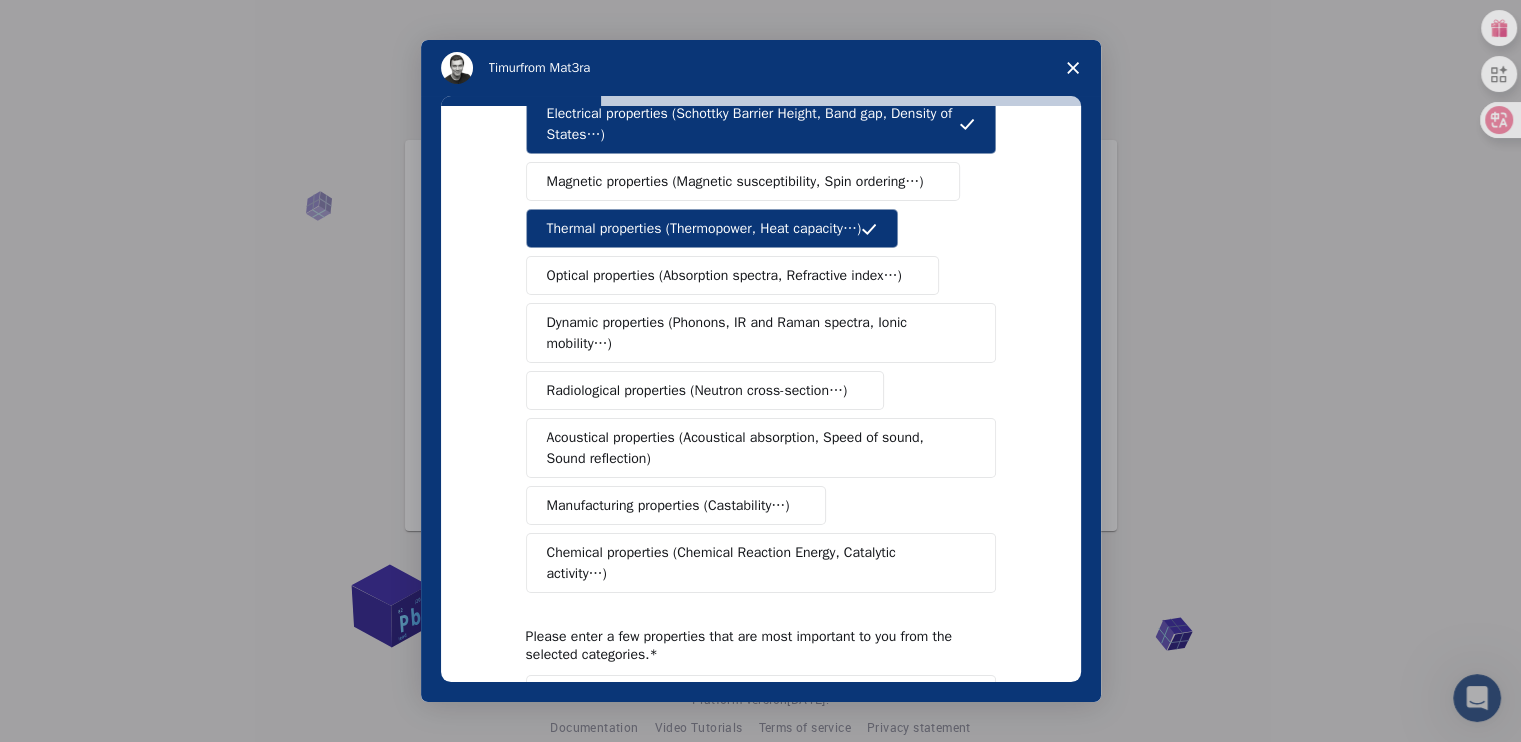 scroll, scrollTop: 200, scrollLeft: 0, axis: vertical 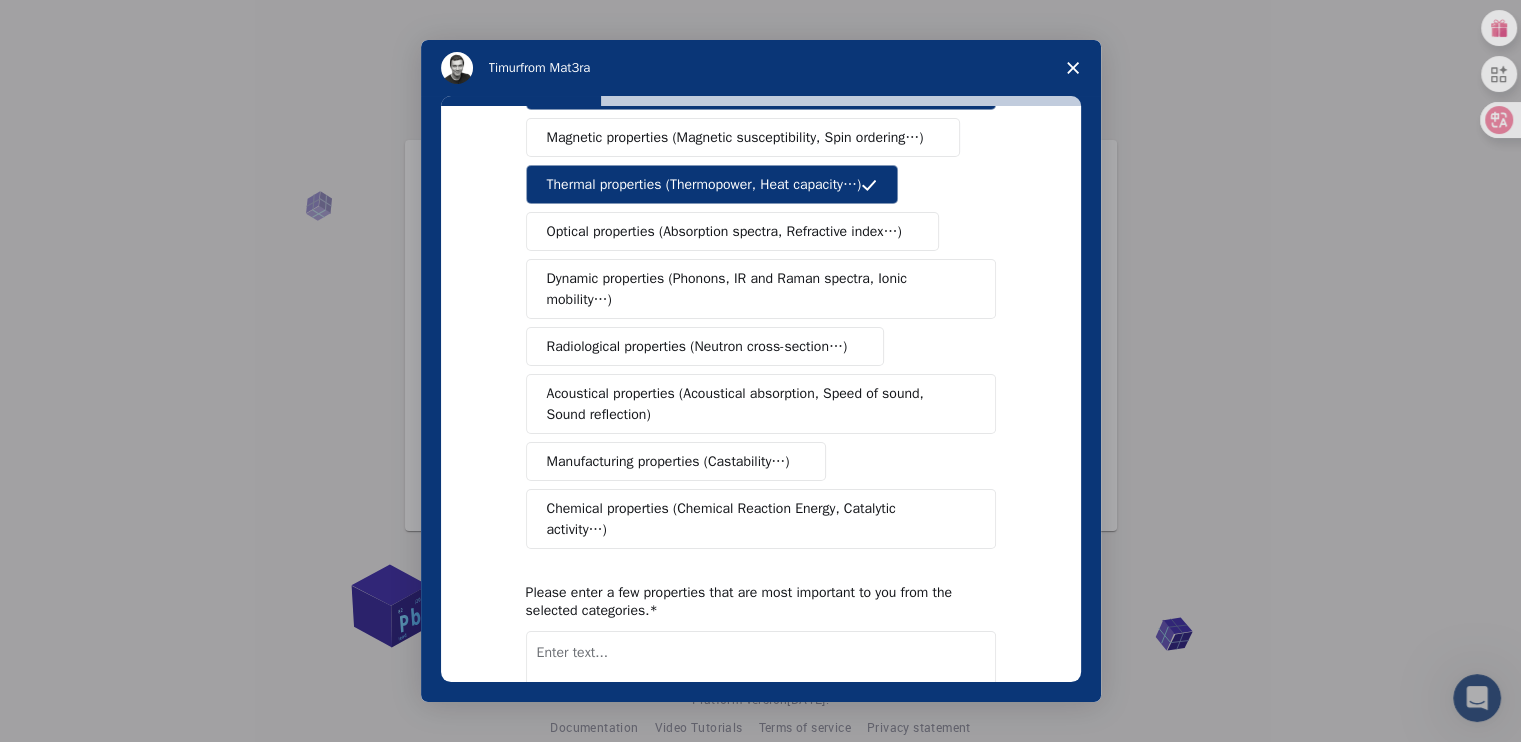 click on "Chemical properties (Chemical Reaction Energy, Catalytic activity…)" at bounding box center (761, 519) 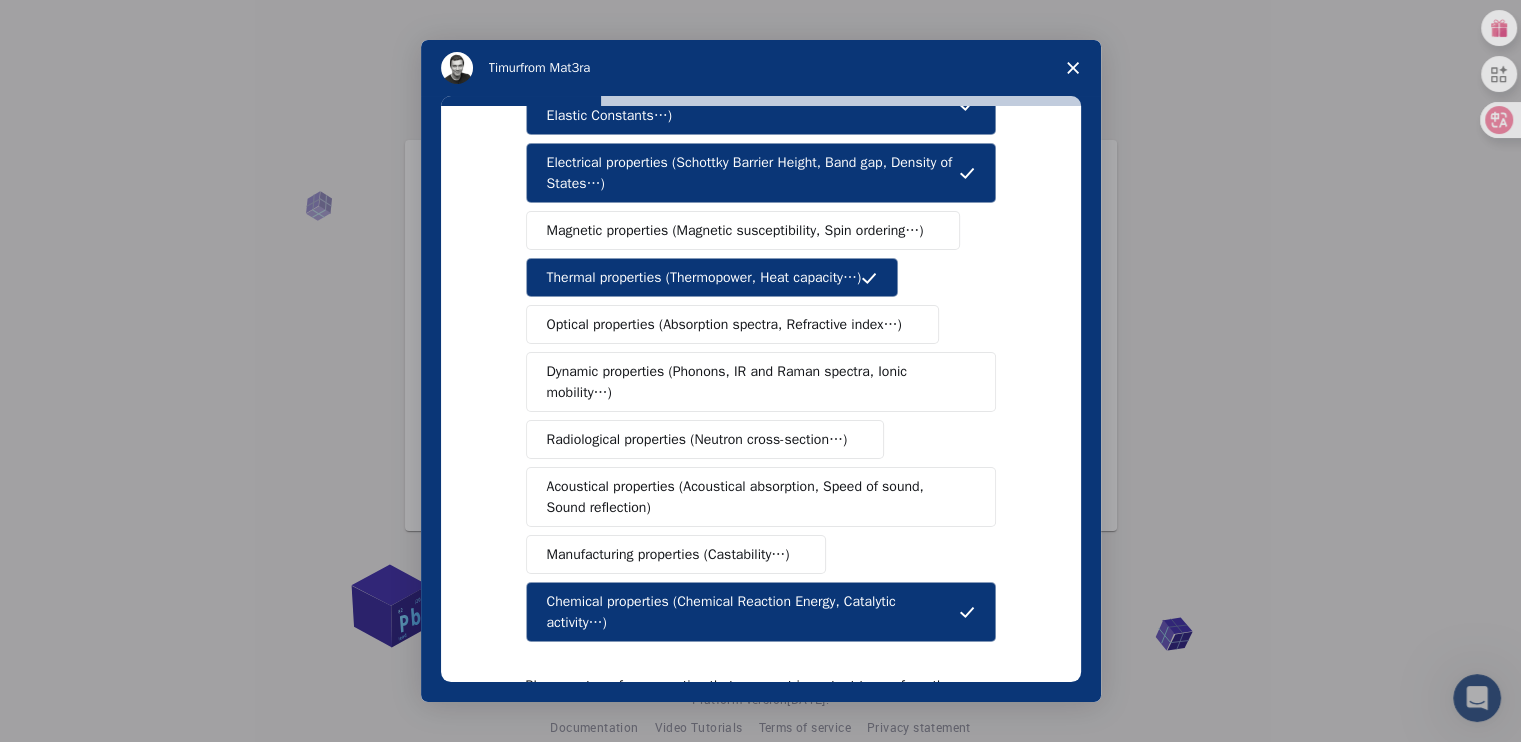 scroll, scrollTop: 0, scrollLeft: 0, axis: both 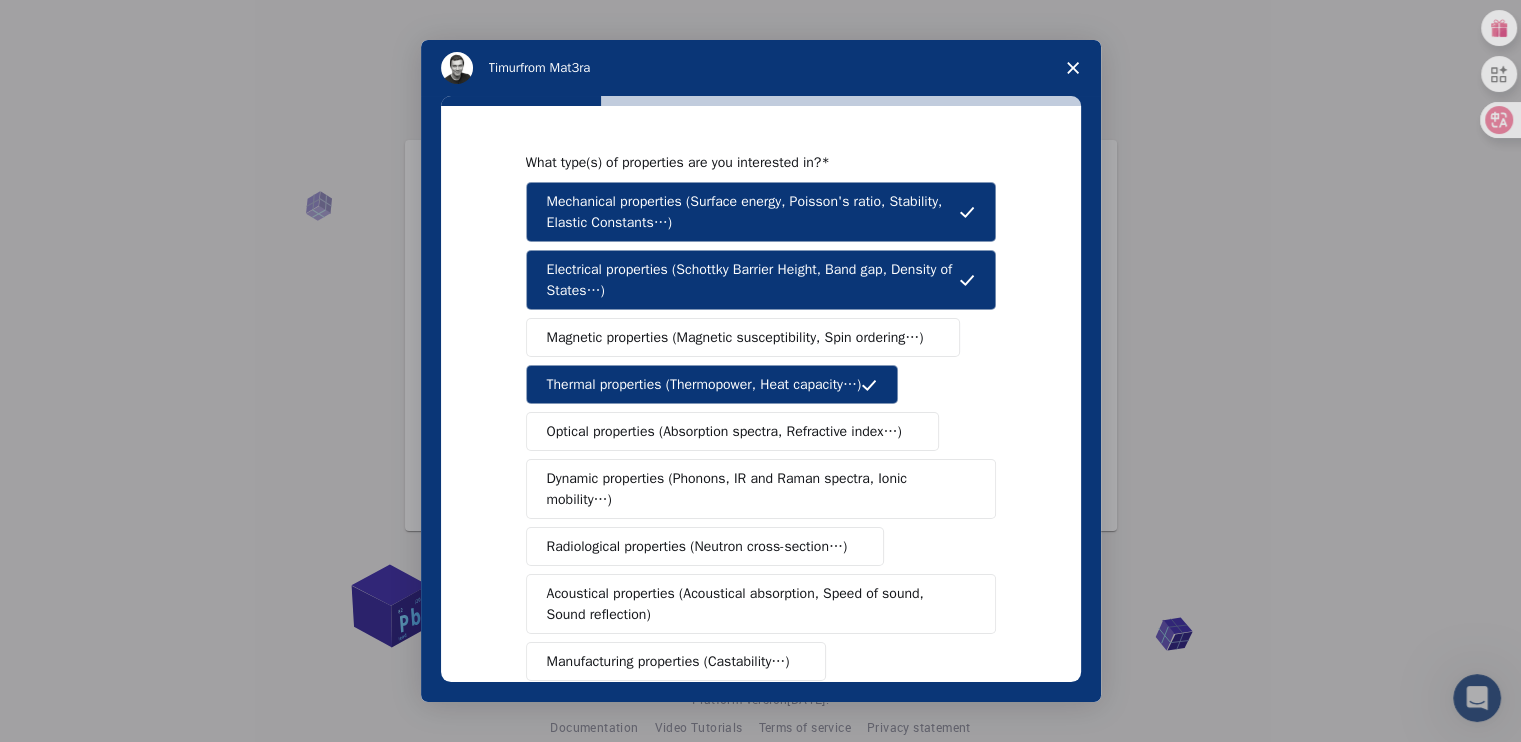 click on "Dynamic properties (Phonons, IR and Raman spectra, Ionic mobility…)" at bounding box center (753, 489) 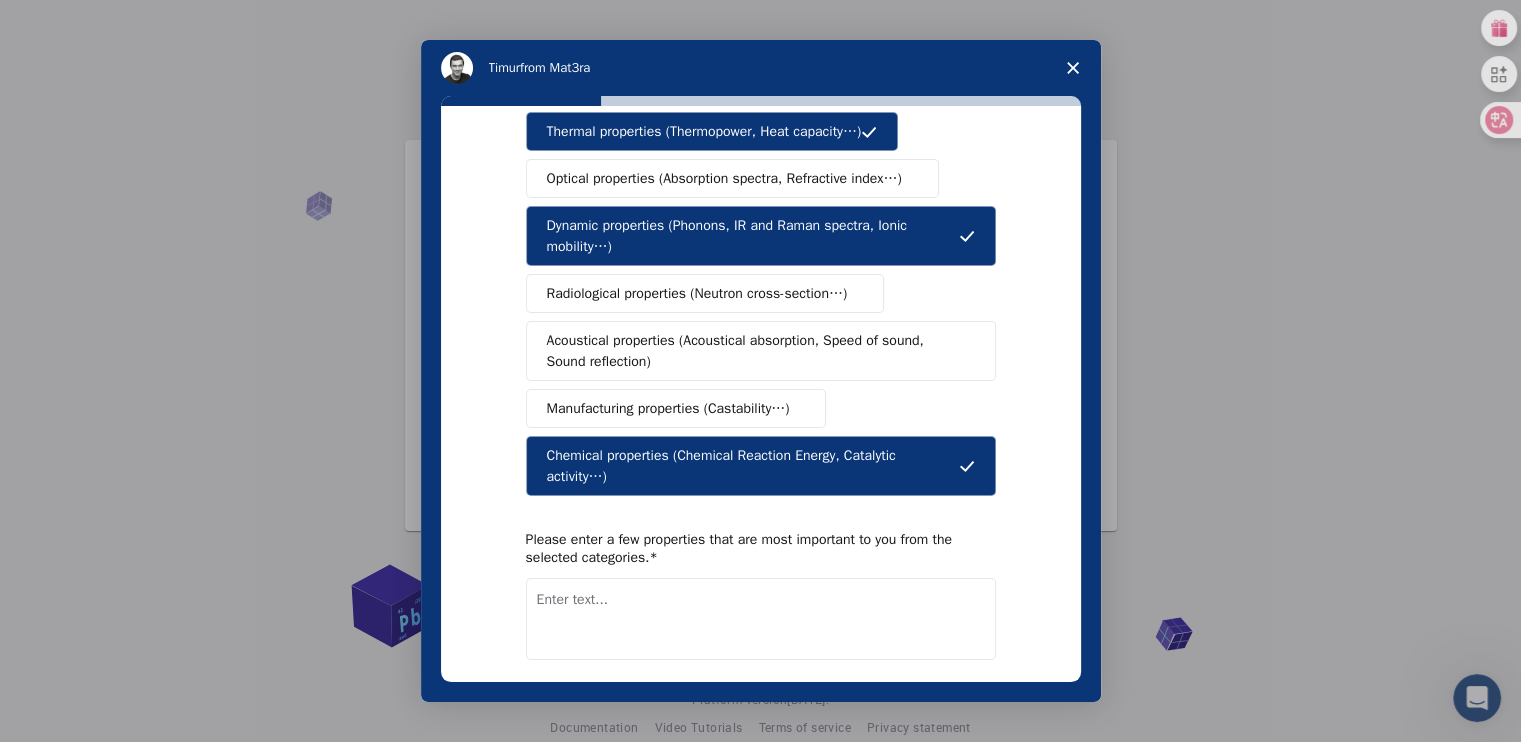 scroll, scrollTop: 300, scrollLeft: 0, axis: vertical 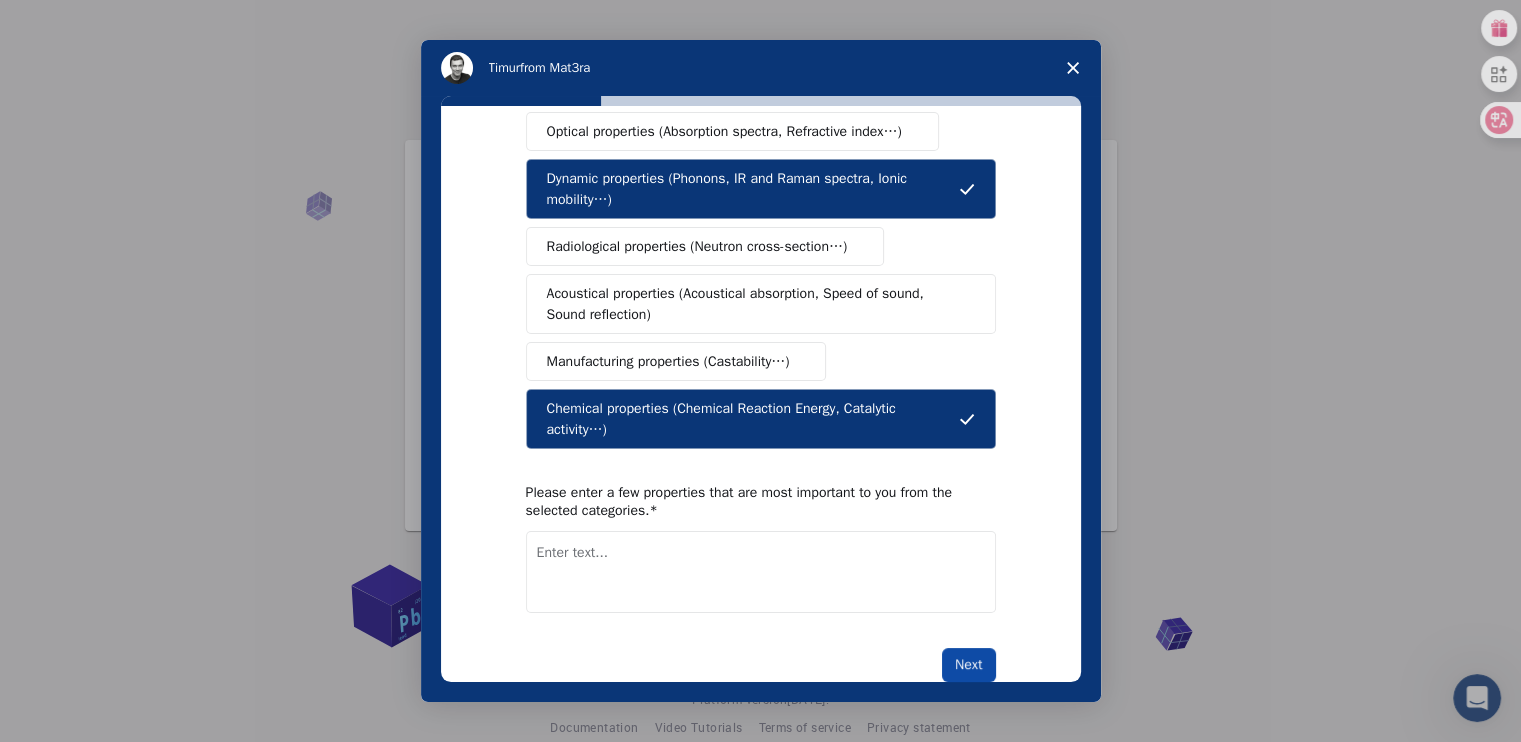 click on "Next" at bounding box center [968, 665] 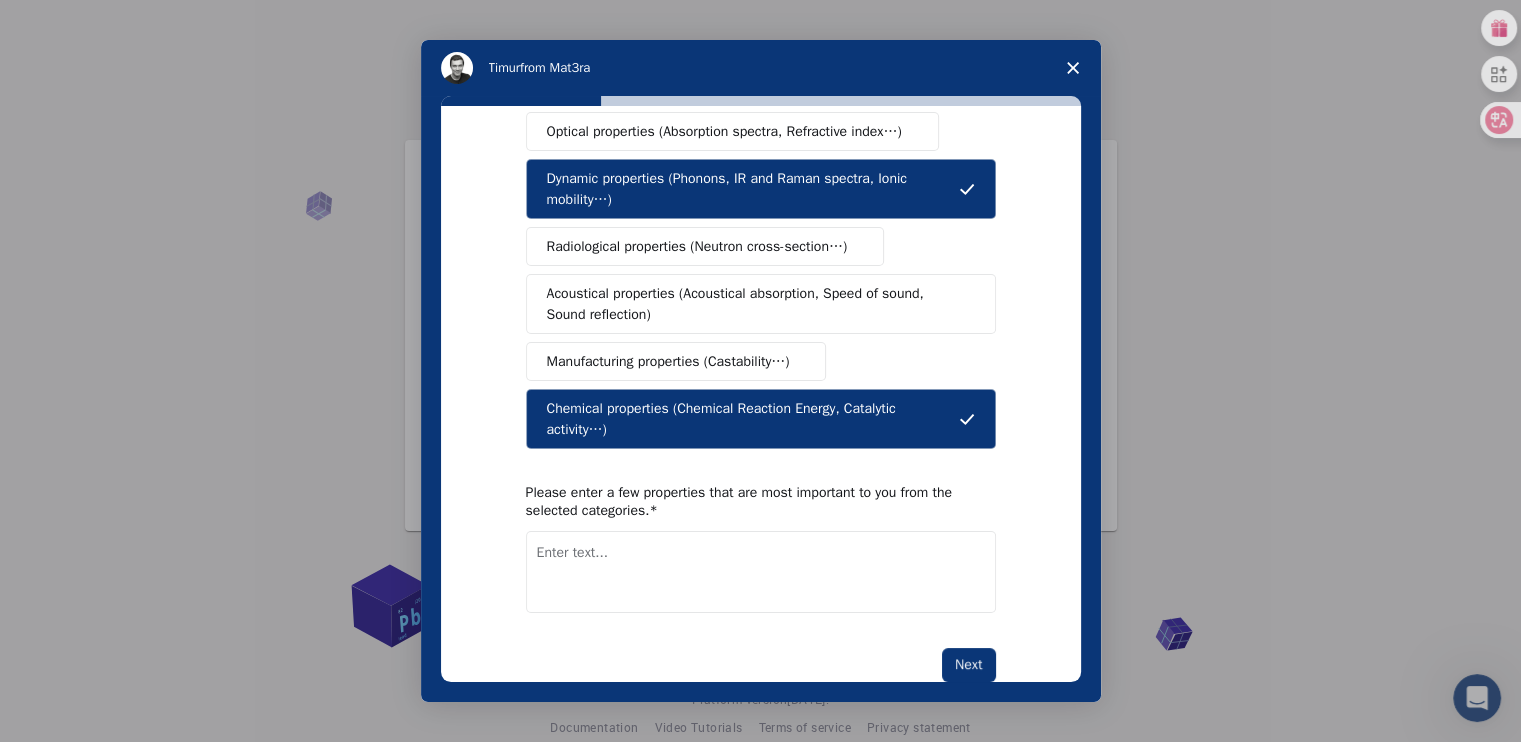 click at bounding box center (761, 572) 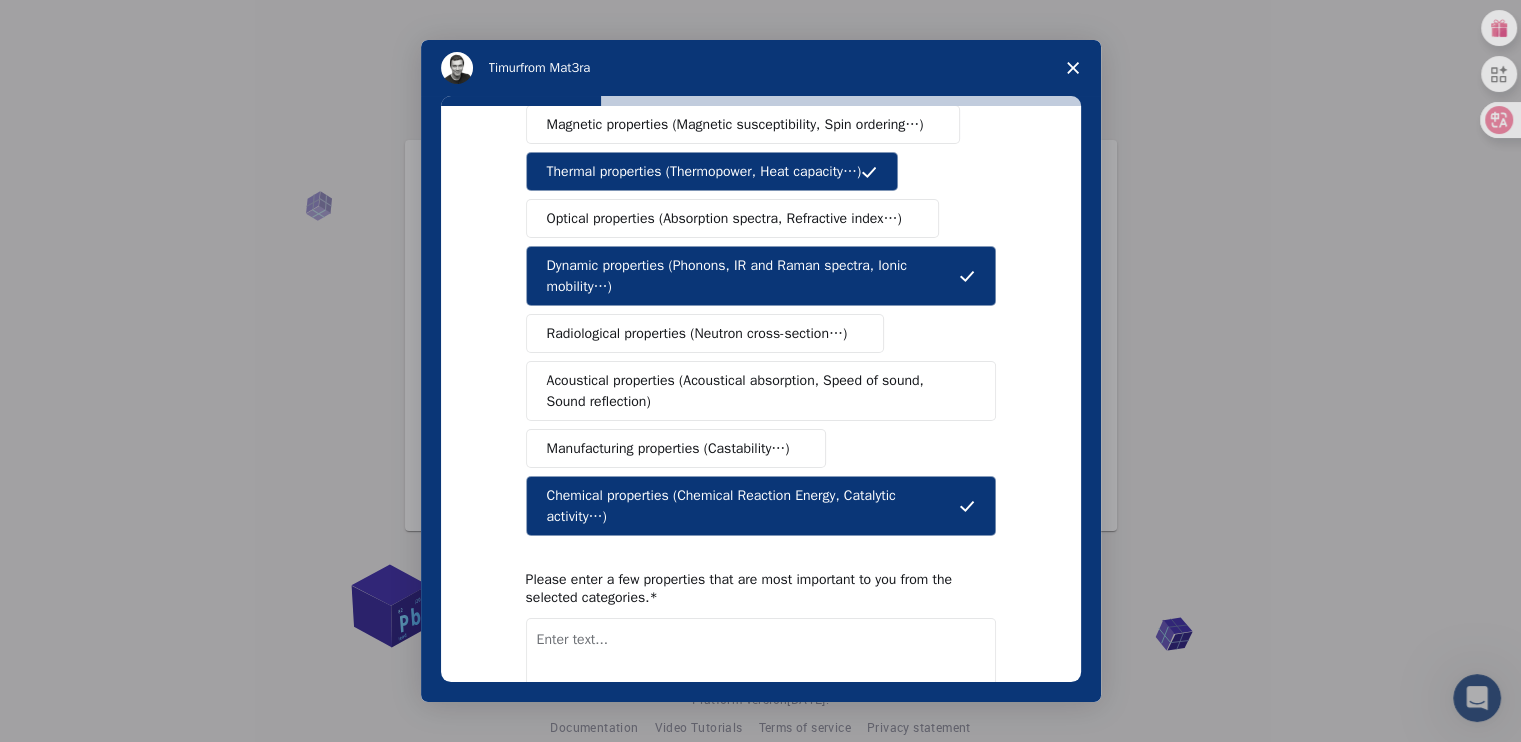 scroll, scrollTop: 321, scrollLeft: 0, axis: vertical 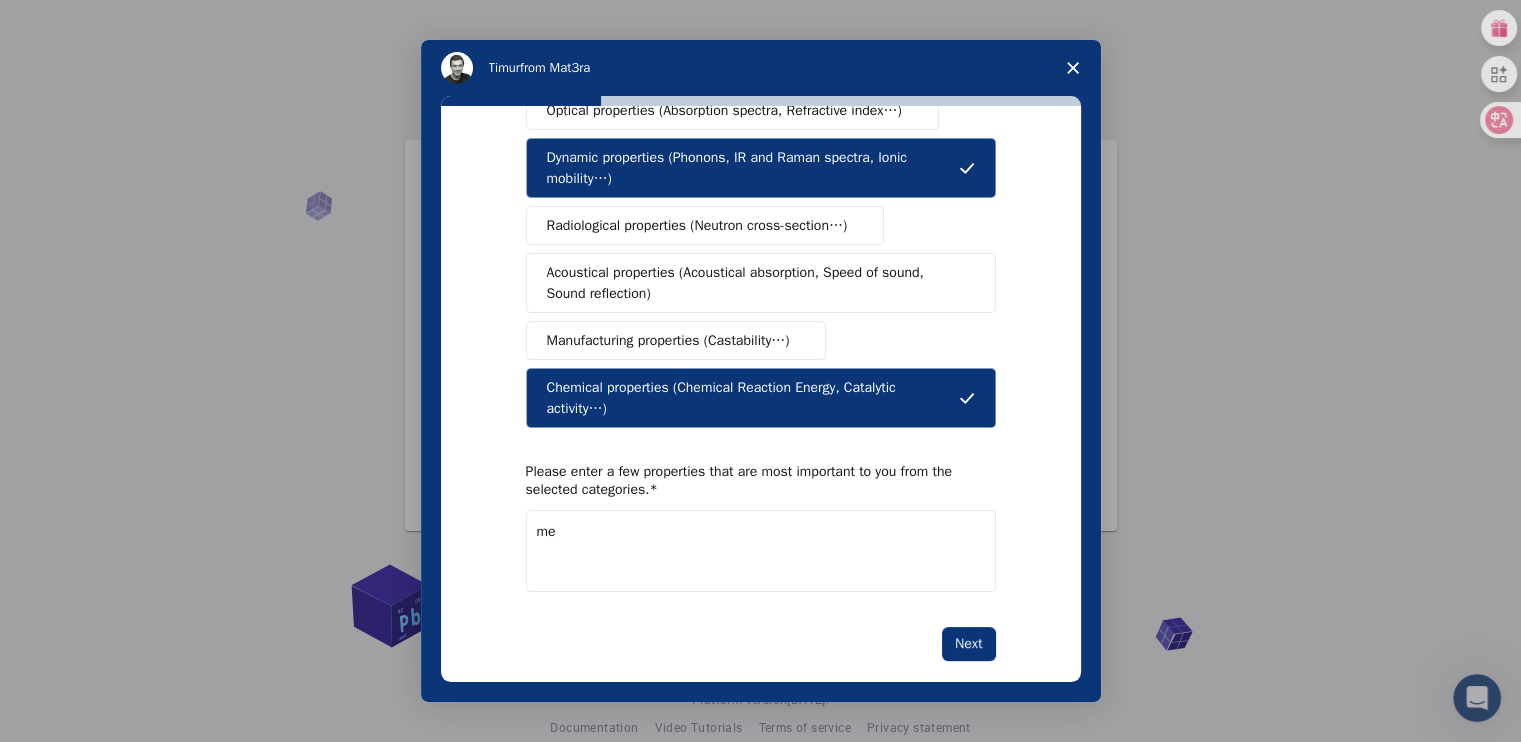type on "m" 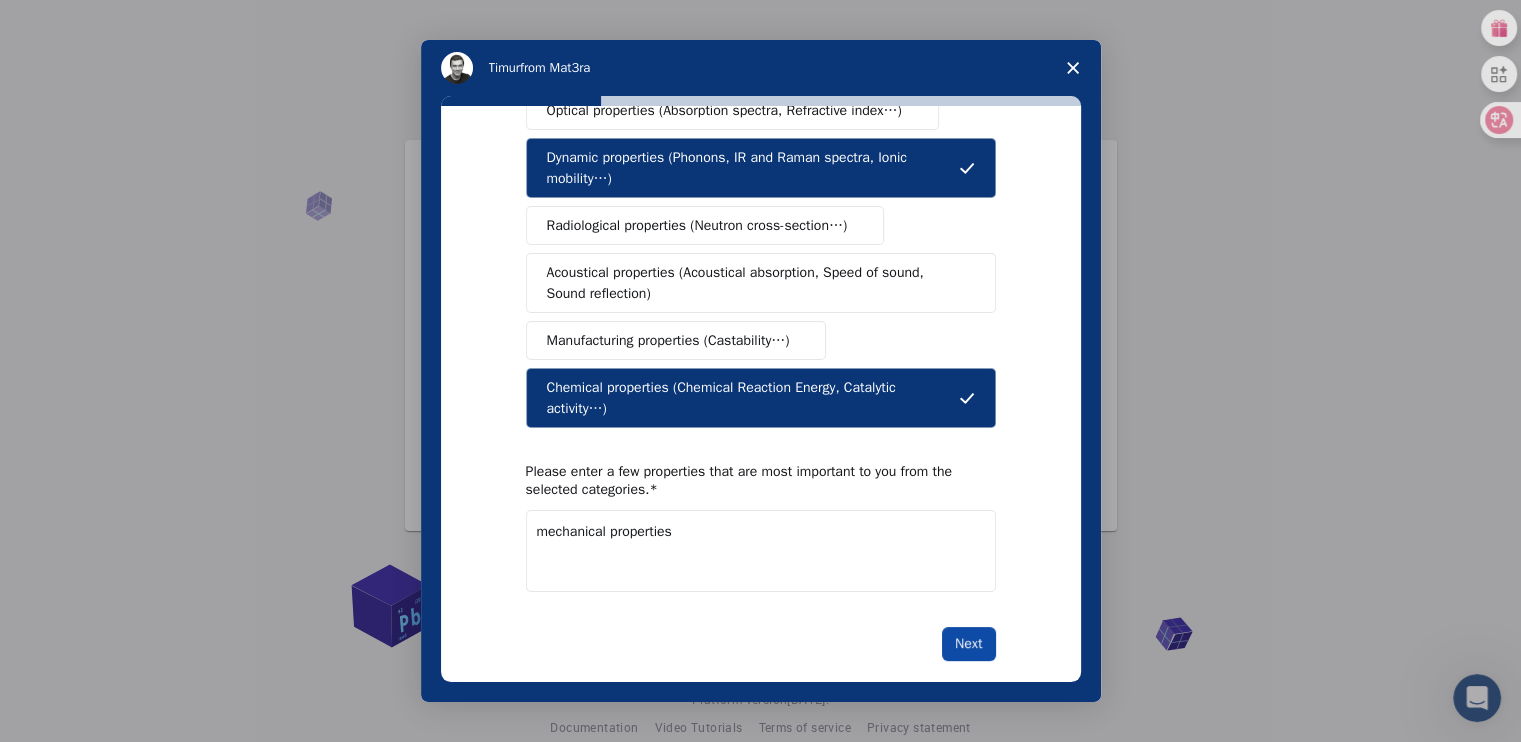 type on "mechanical properties" 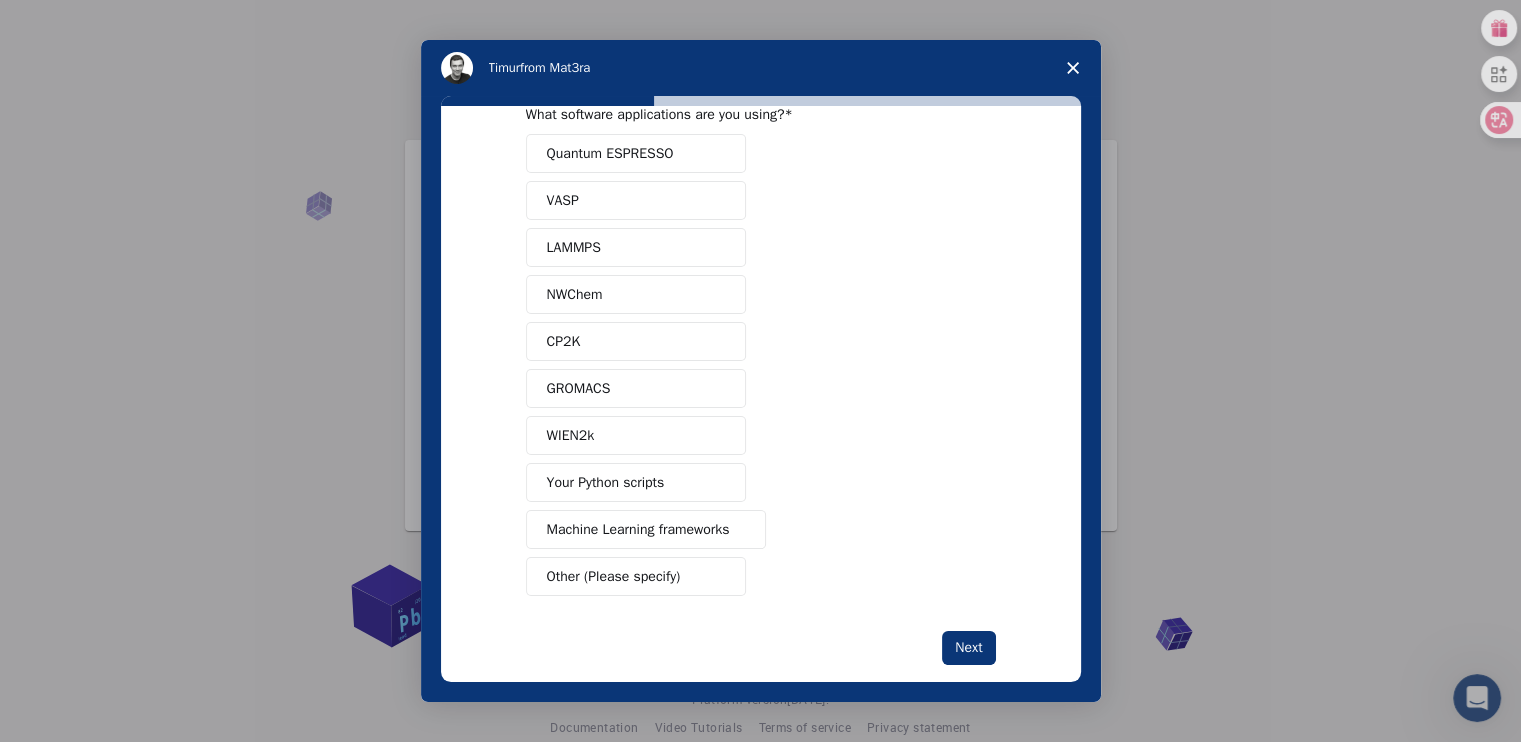scroll, scrollTop: 74, scrollLeft: 0, axis: vertical 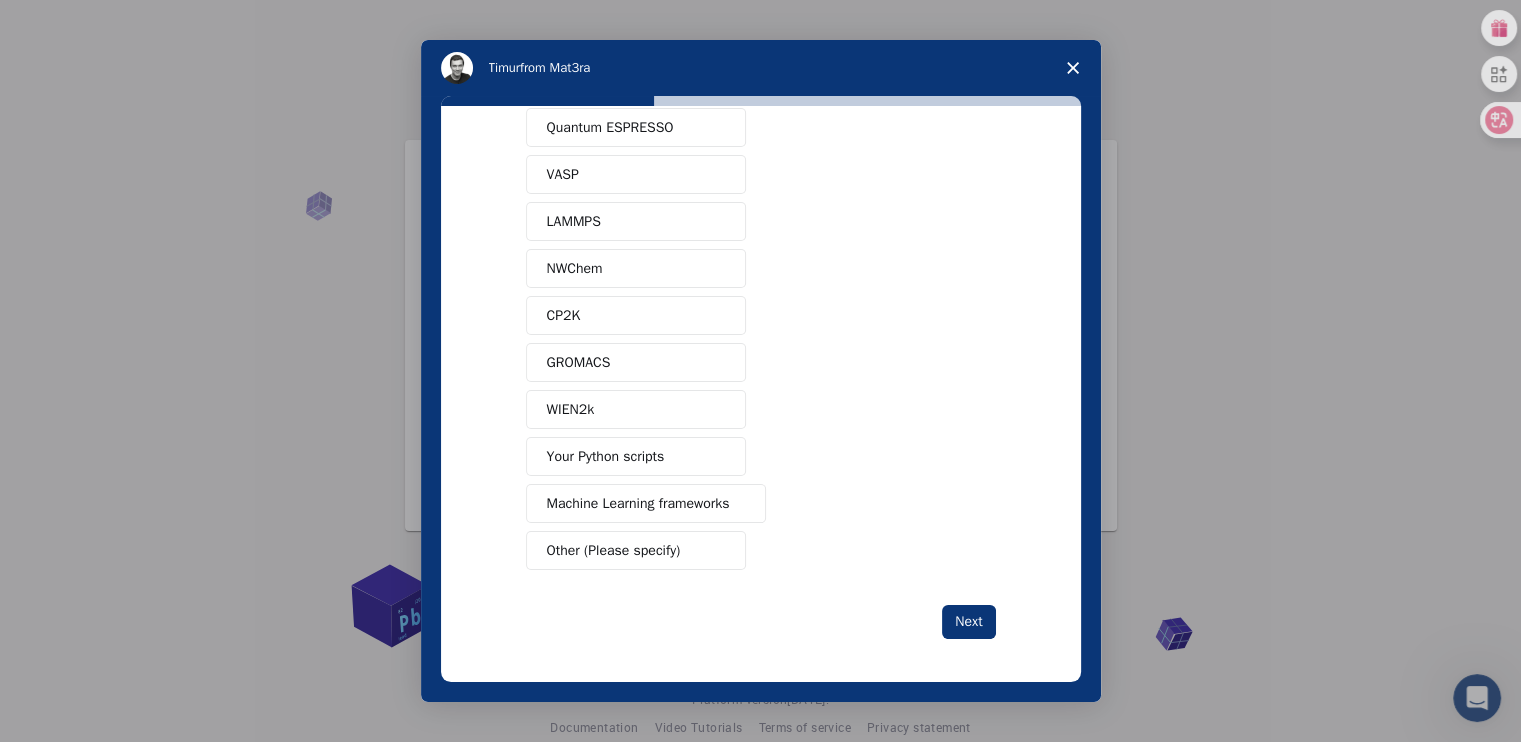 click on "Your Python scripts" at bounding box center (606, 456) 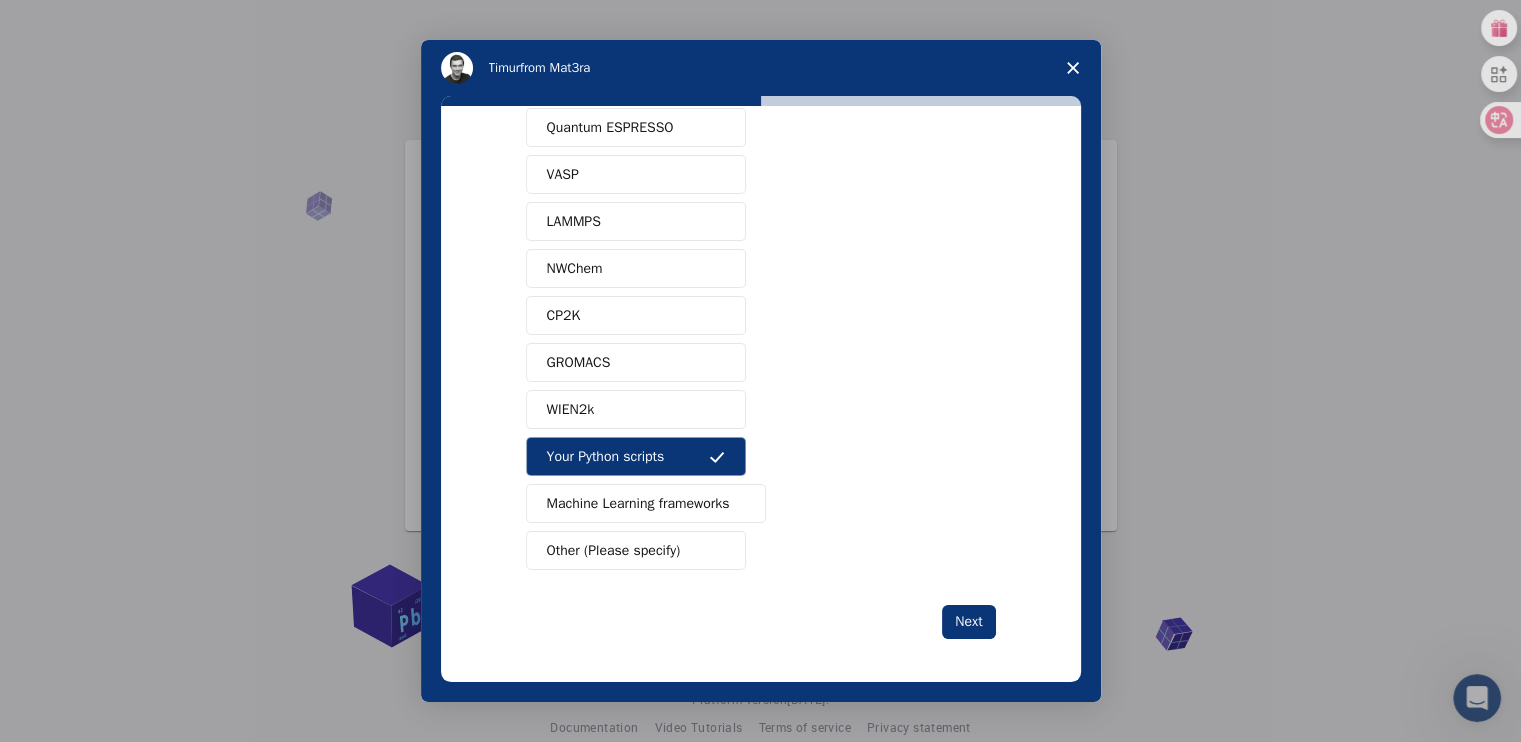 click on "Machine Learning frameworks" at bounding box center [638, 503] 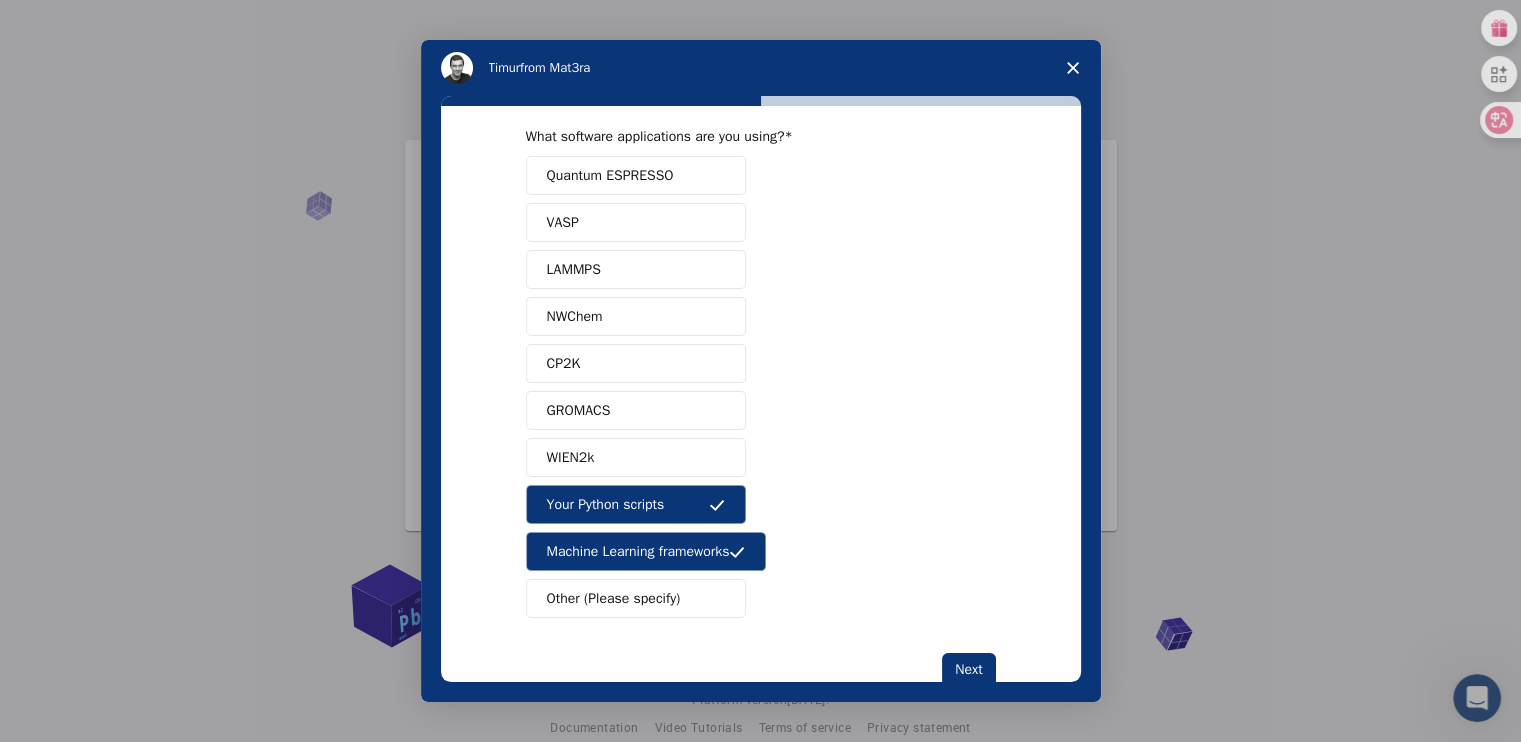 scroll, scrollTop: 0, scrollLeft: 0, axis: both 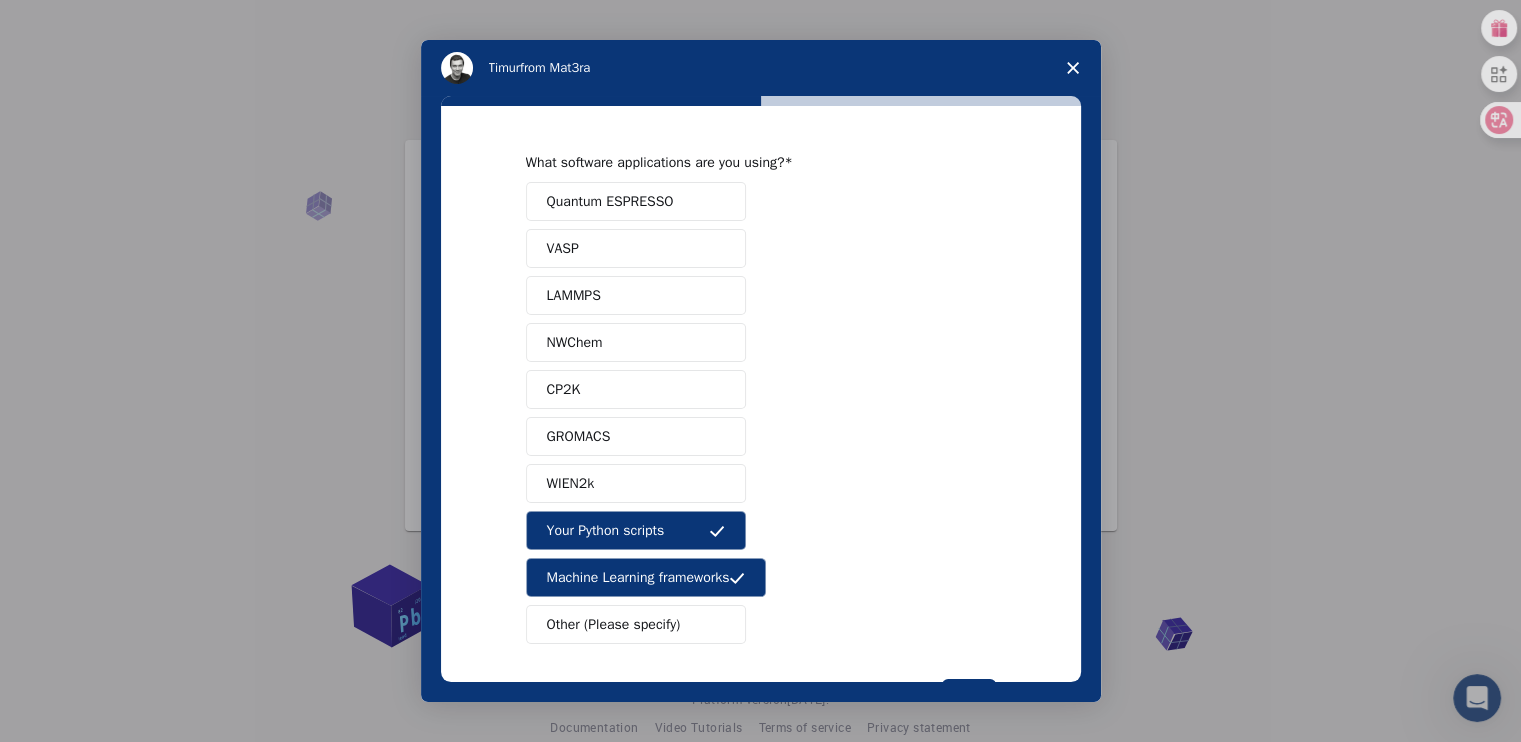 click on "LAMMPS" at bounding box center (574, 295) 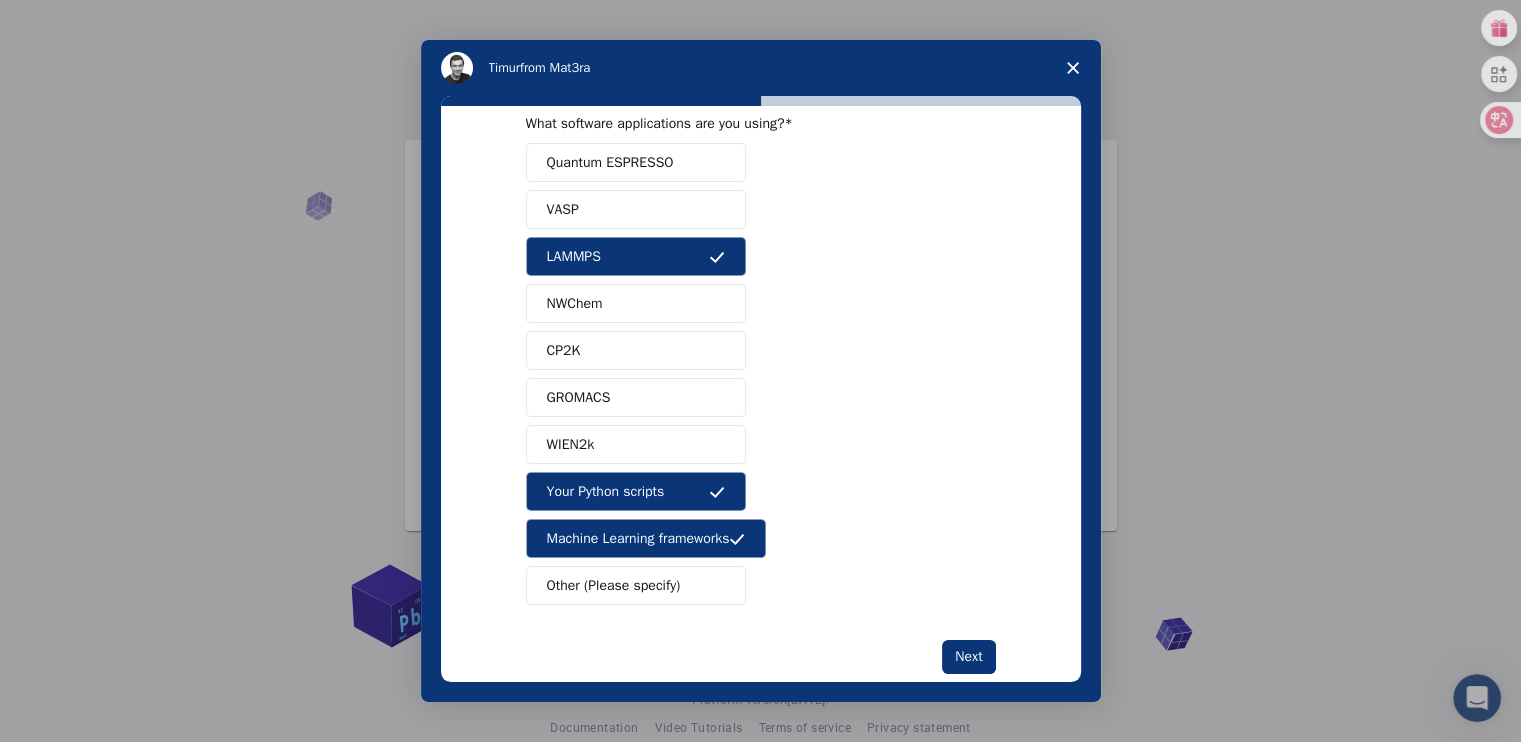 scroll, scrollTop: 74, scrollLeft: 0, axis: vertical 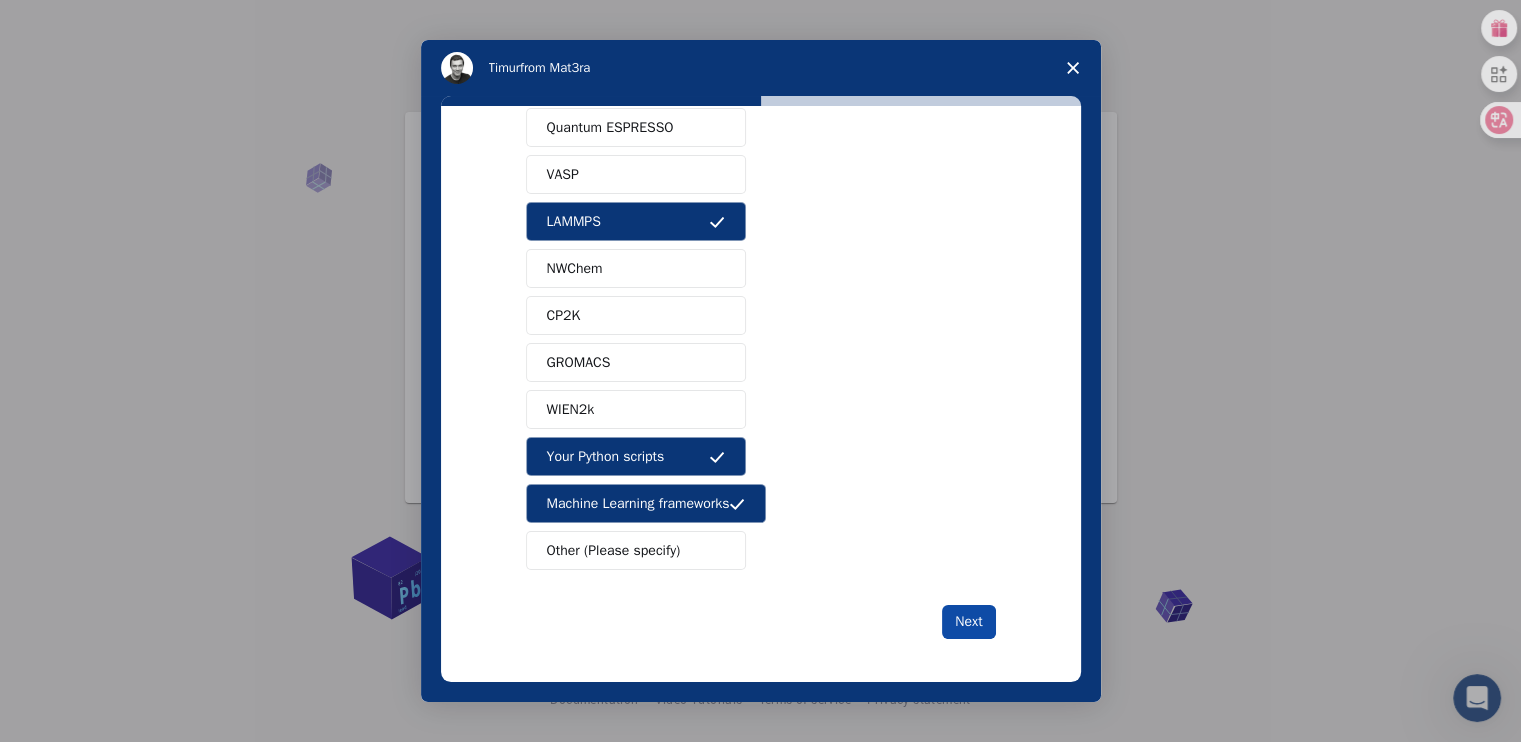 click on "Next" at bounding box center [968, 622] 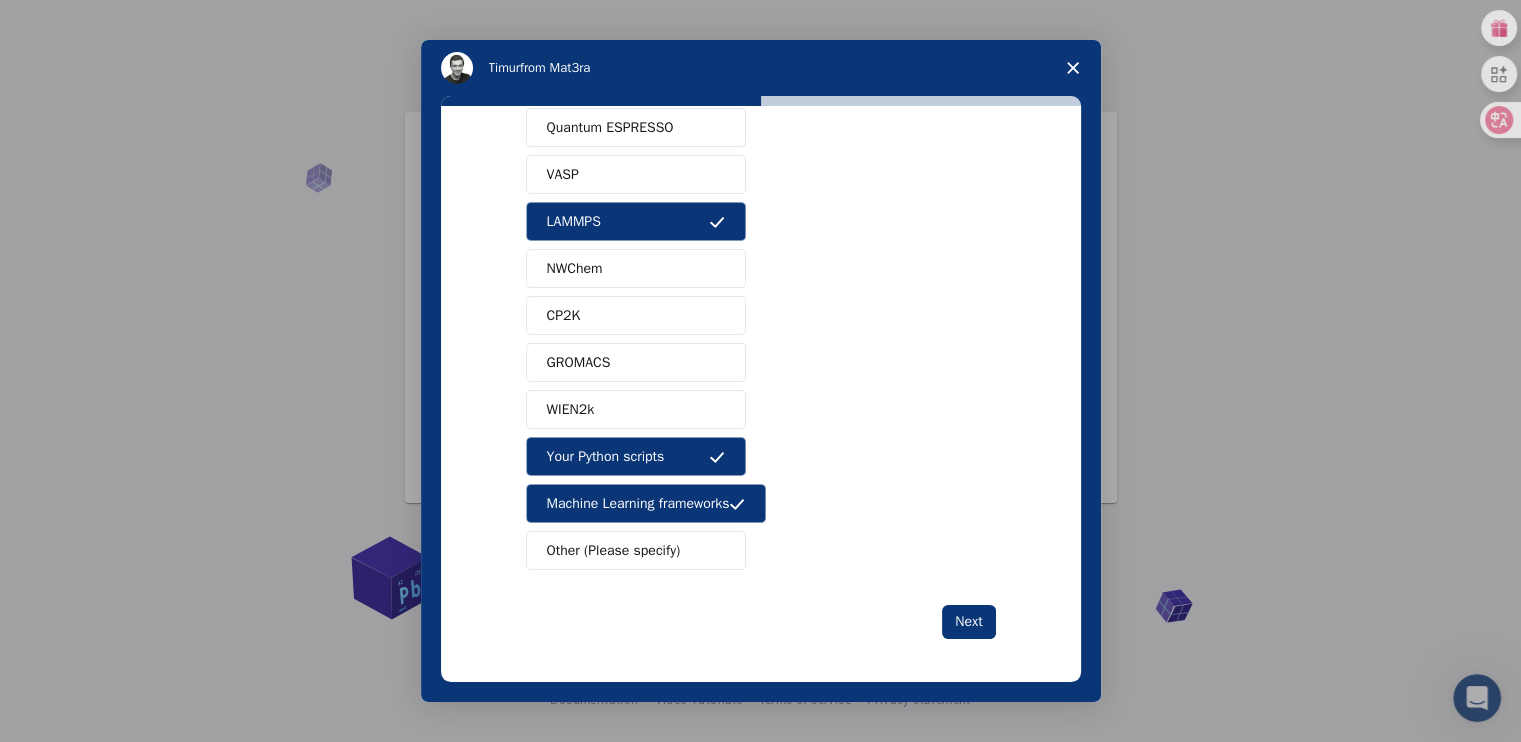 scroll, scrollTop: 0, scrollLeft: 0, axis: both 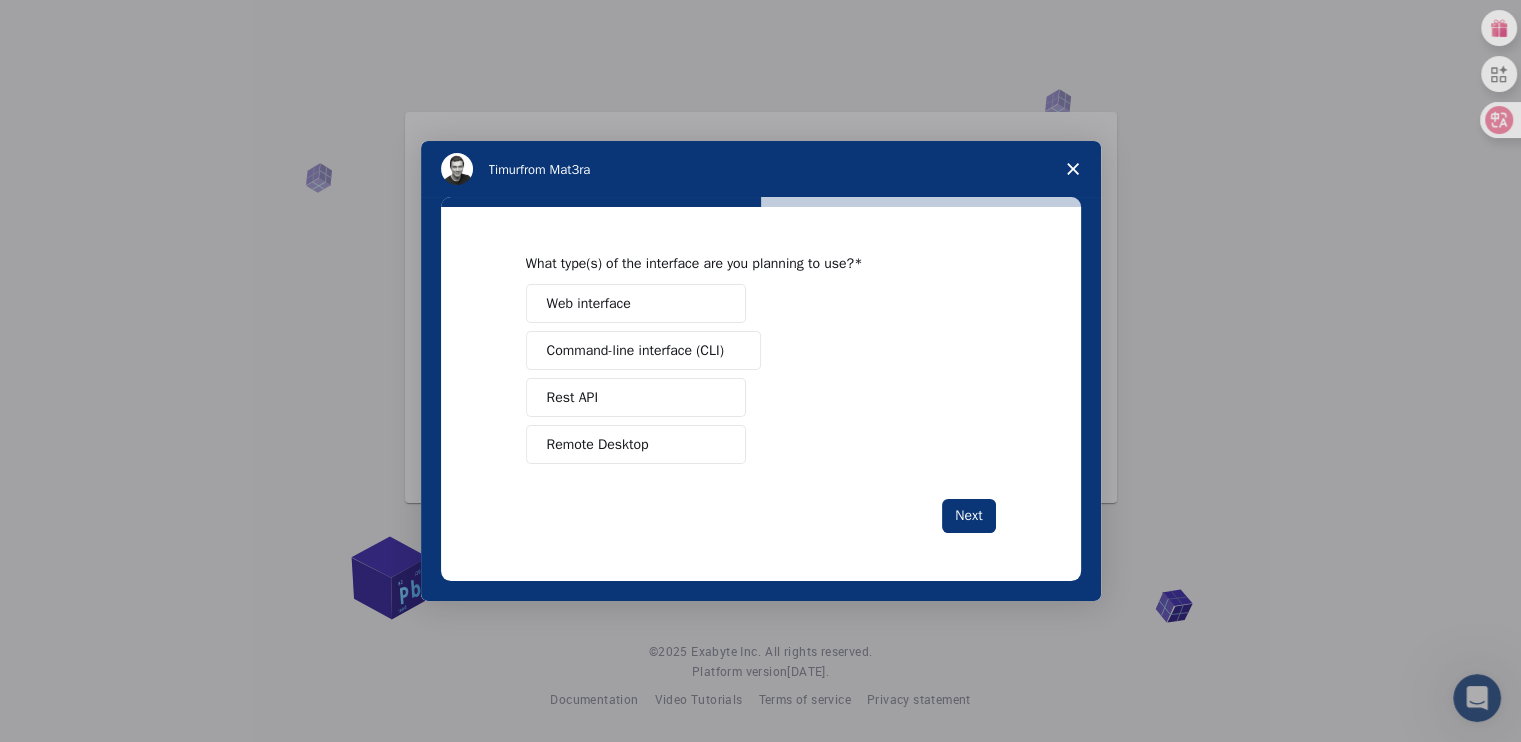 click on "Remote Desktop" at bounding box center [636, 444] 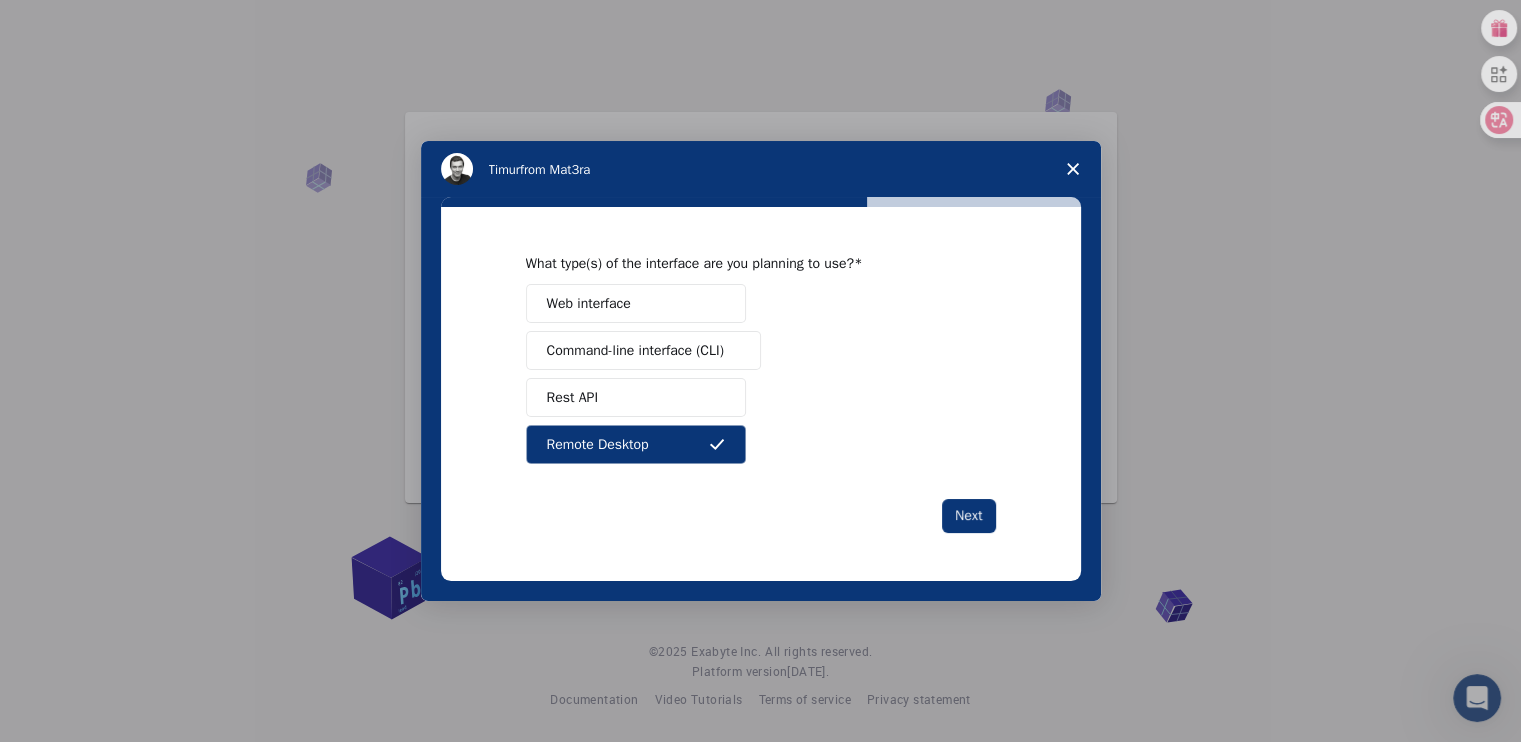 click on "Rest API" at bounding box center [636, 397] 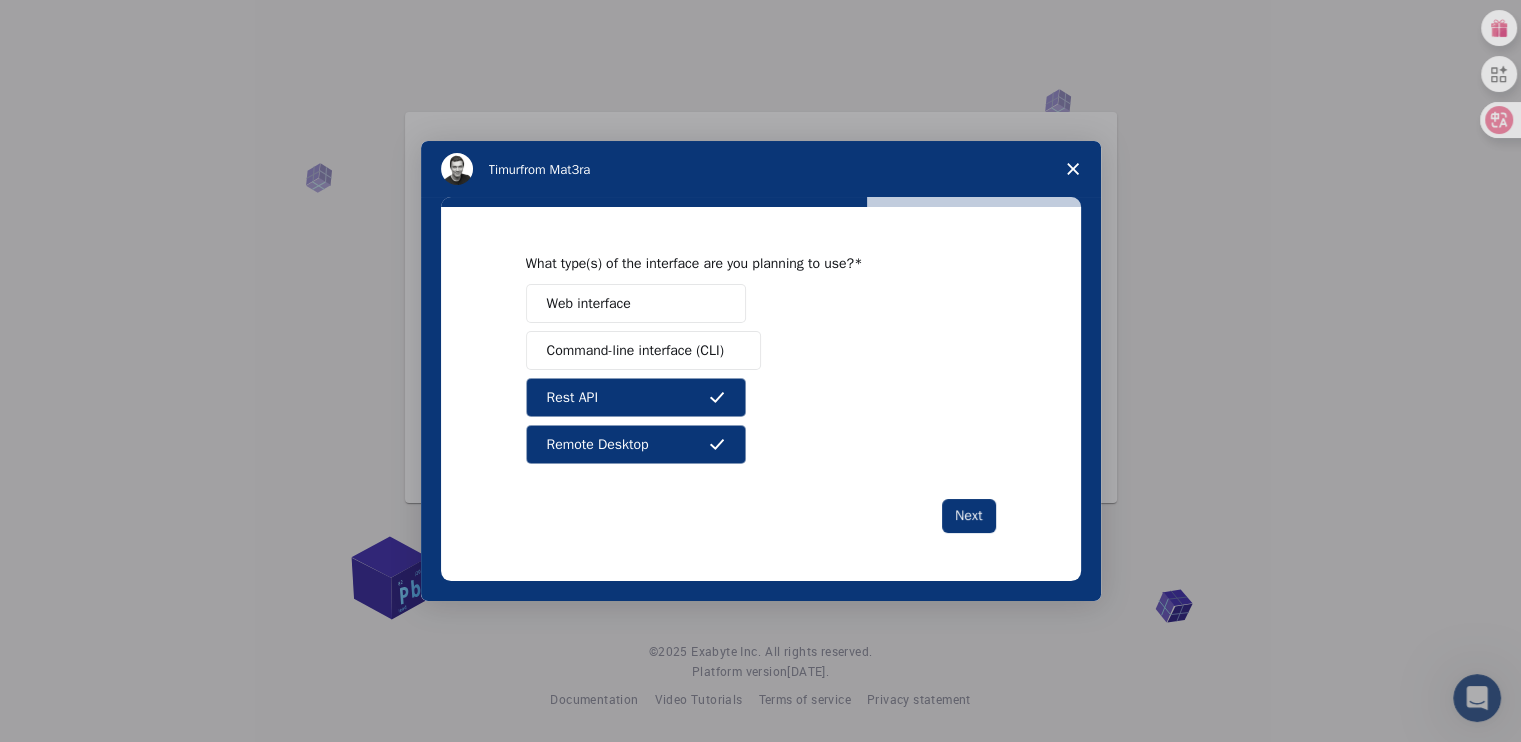 click on "Command-line interface (CLI)" at bounding box center [635, 350] 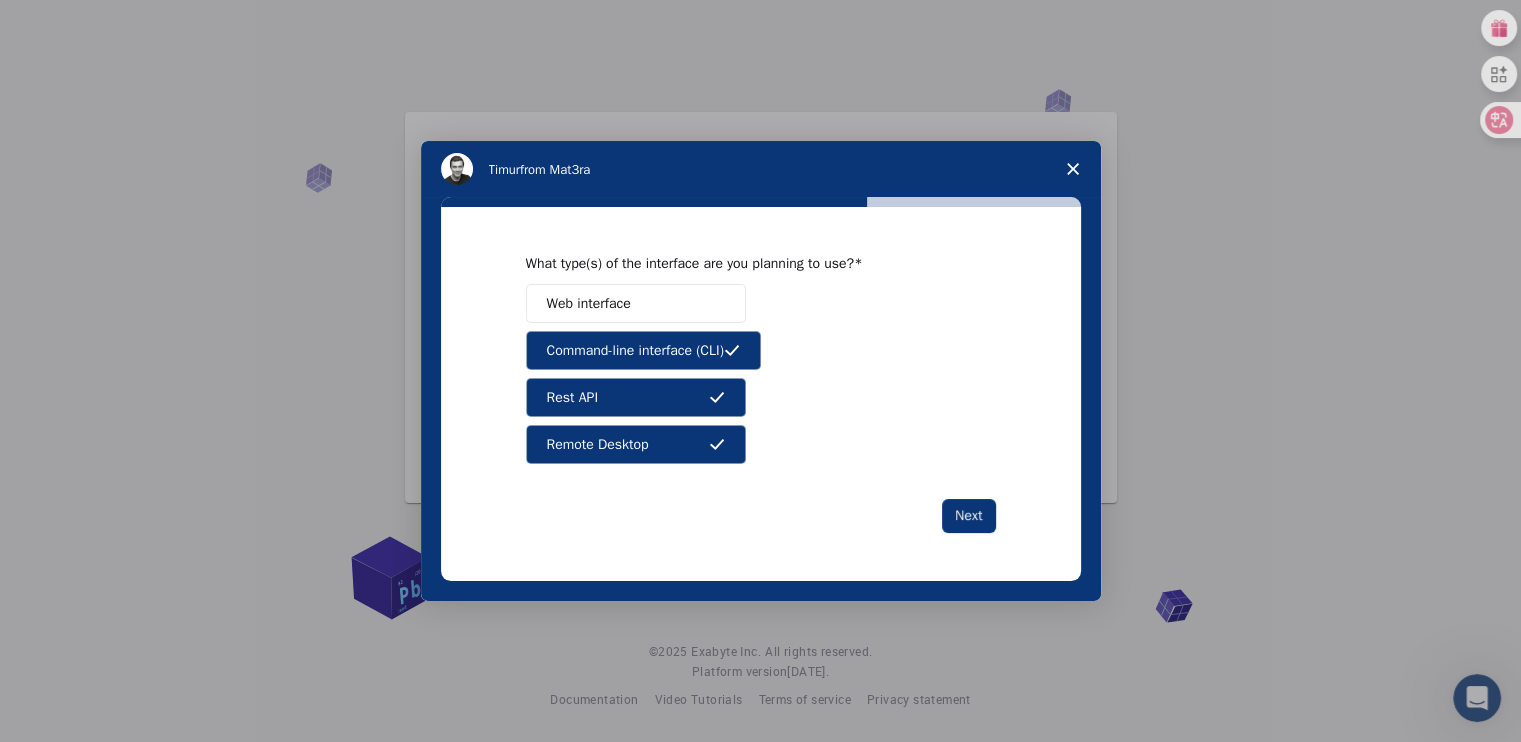 click on "Web interface" at bounding box center (636, 303) 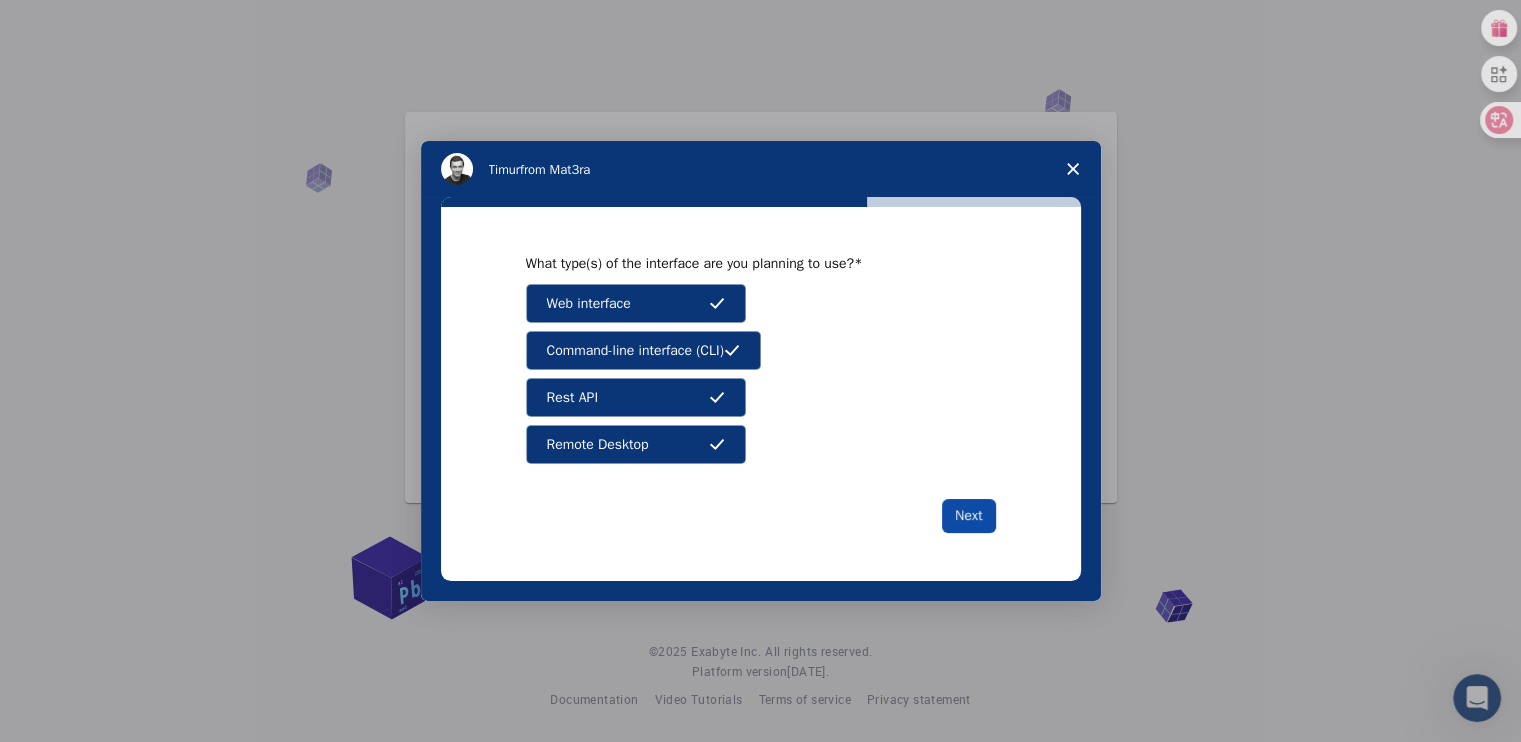 click on "Next" at bounding box center (968, 516) 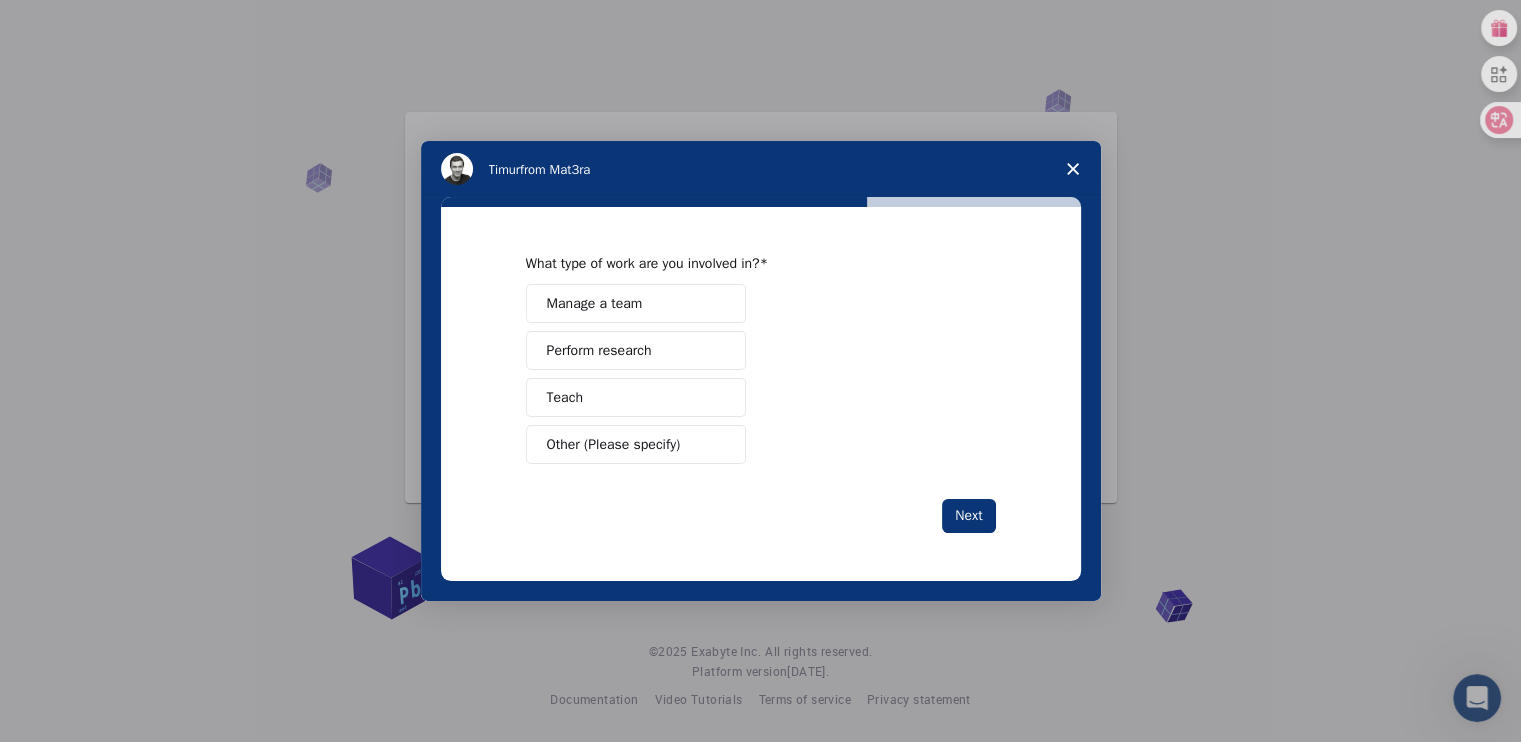 click on "Perform research" at bounding box center (636, 350) 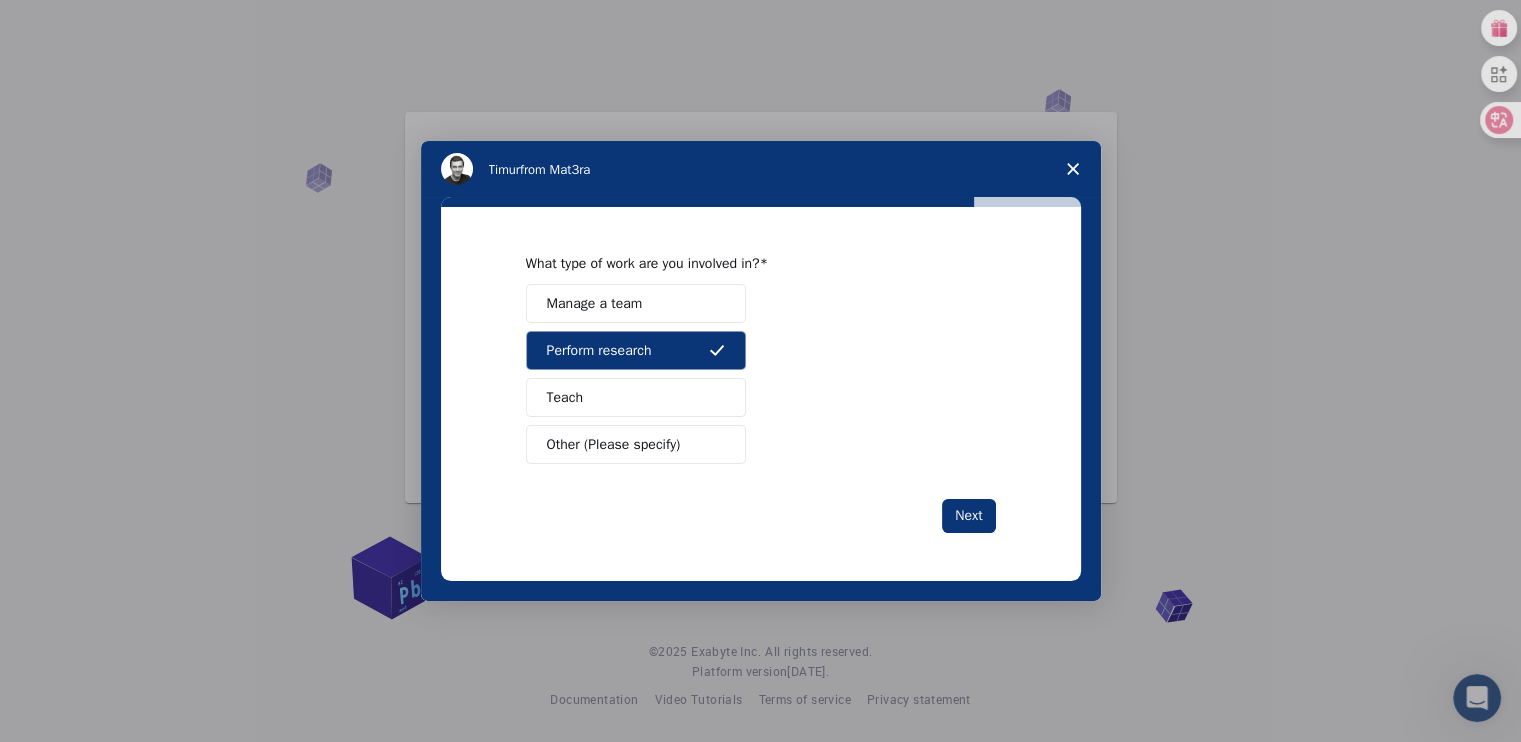 click on "Teach" at bounding box center (636, 397) 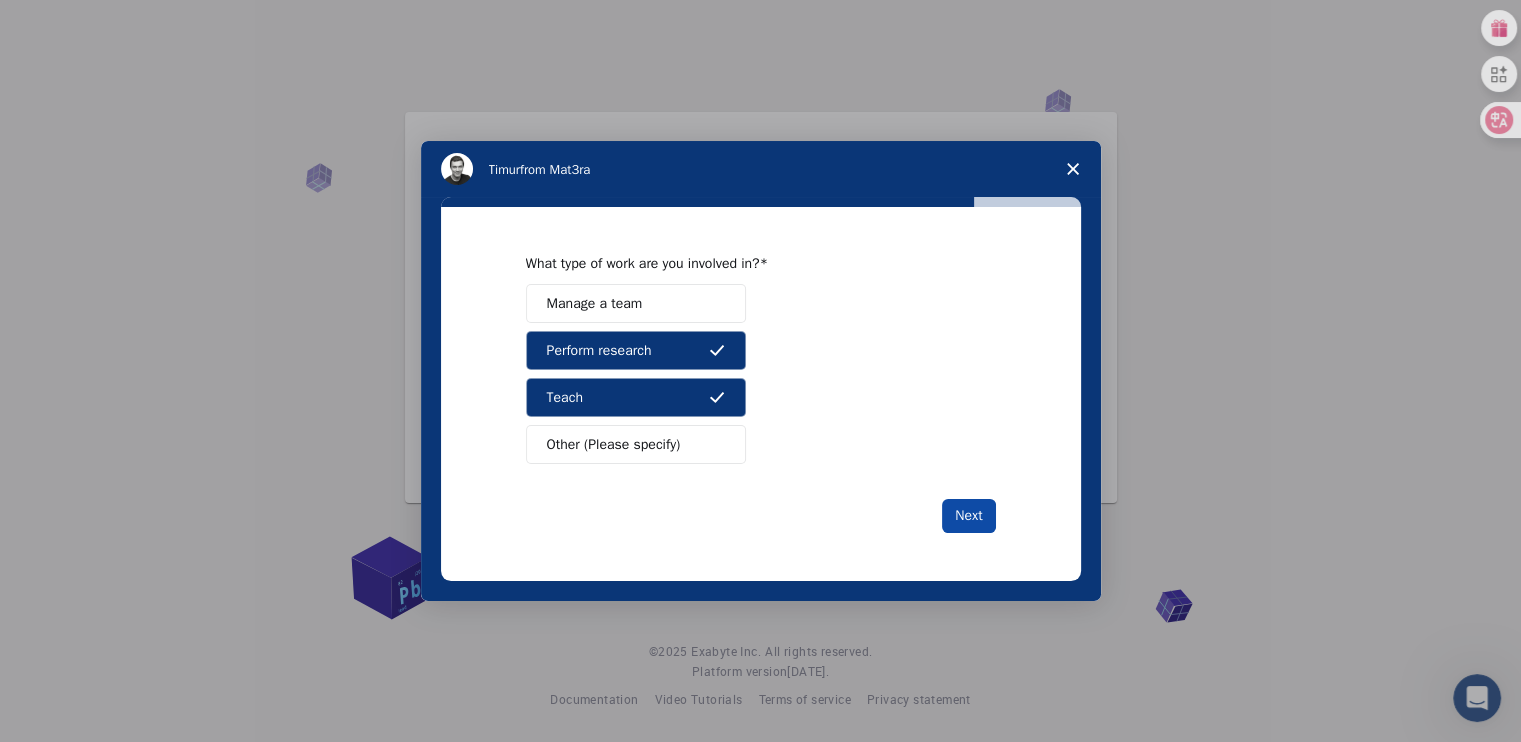 click on "Next" at bounding box center [968, 516] 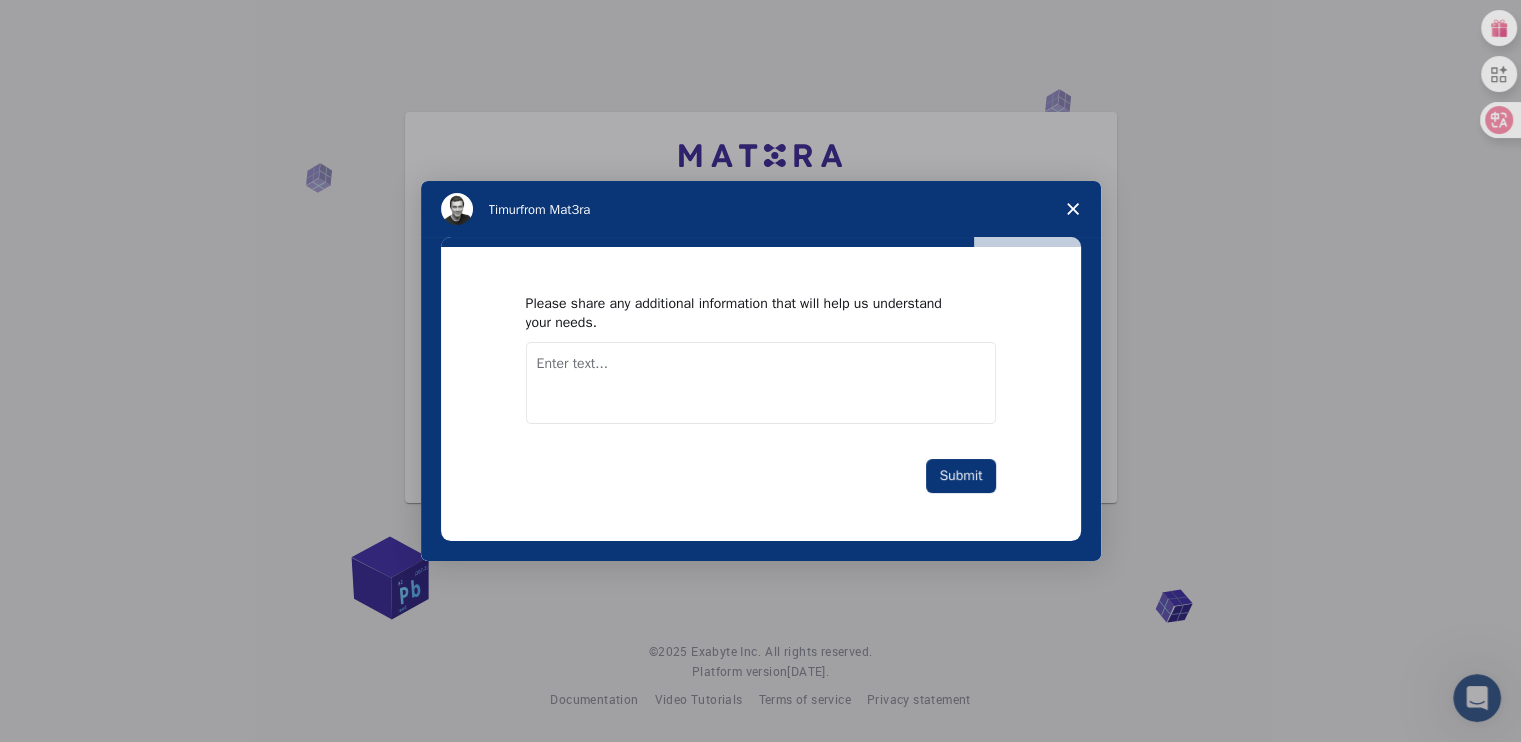 click at bounding box center [761, 383] 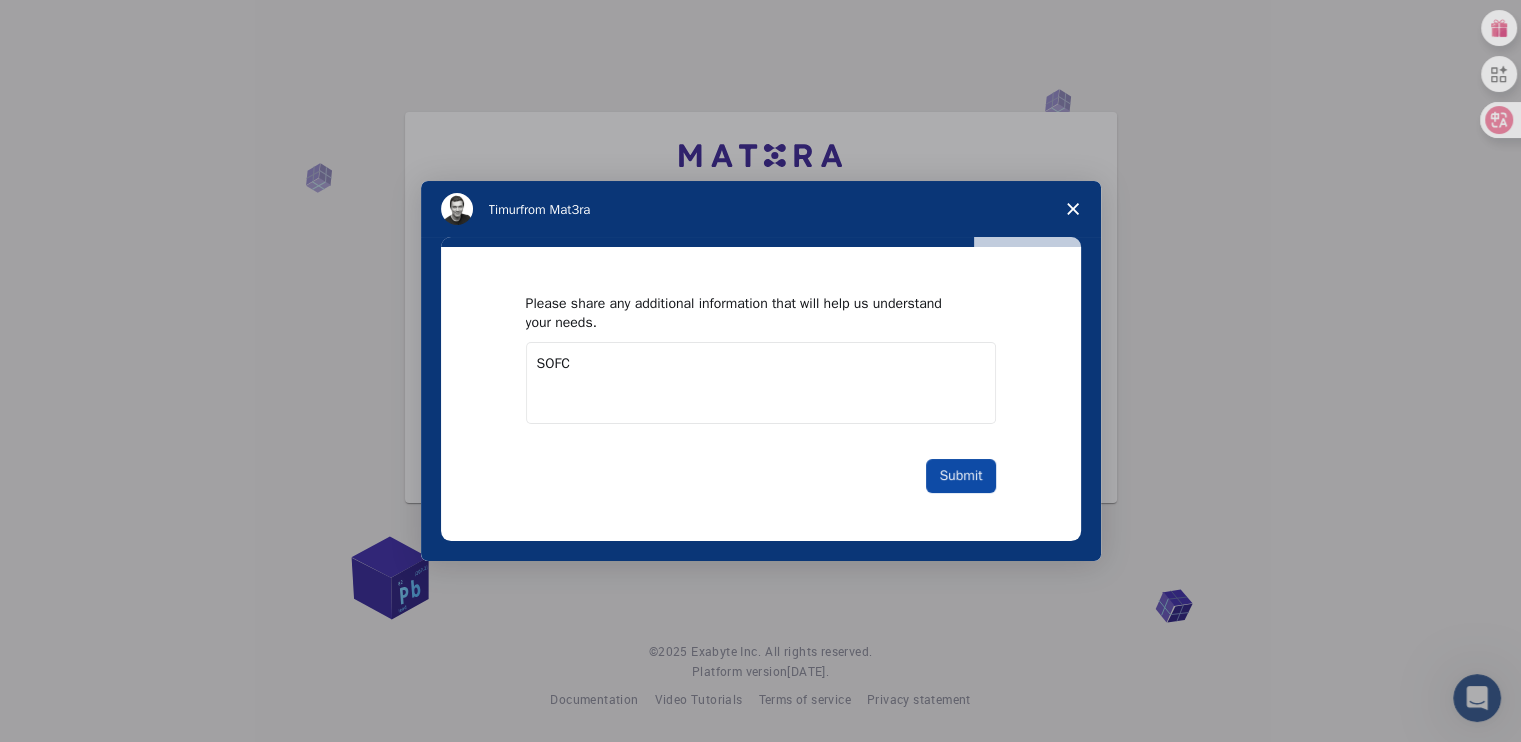 type on "SOFC" 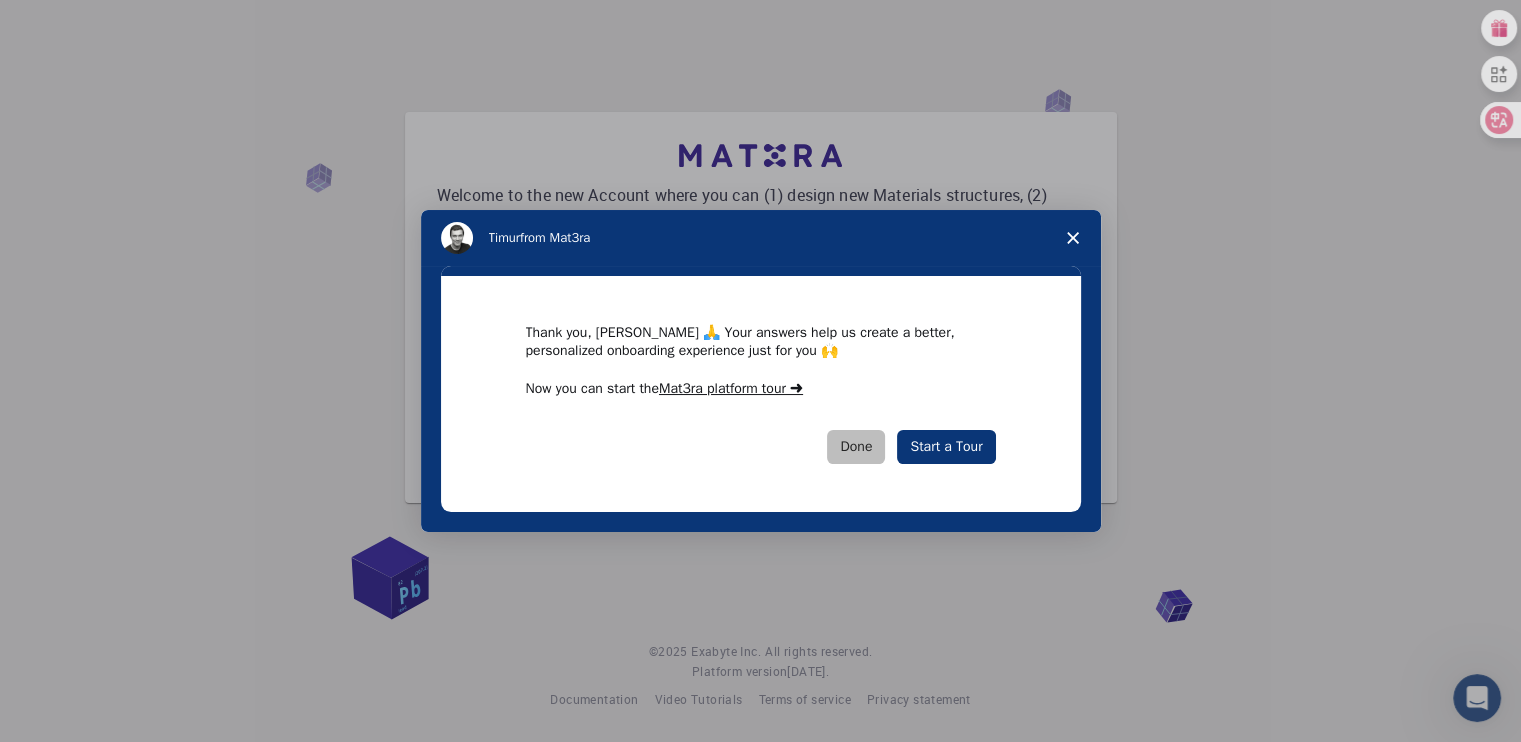 click on "Done" at bounding box center [856, 447] 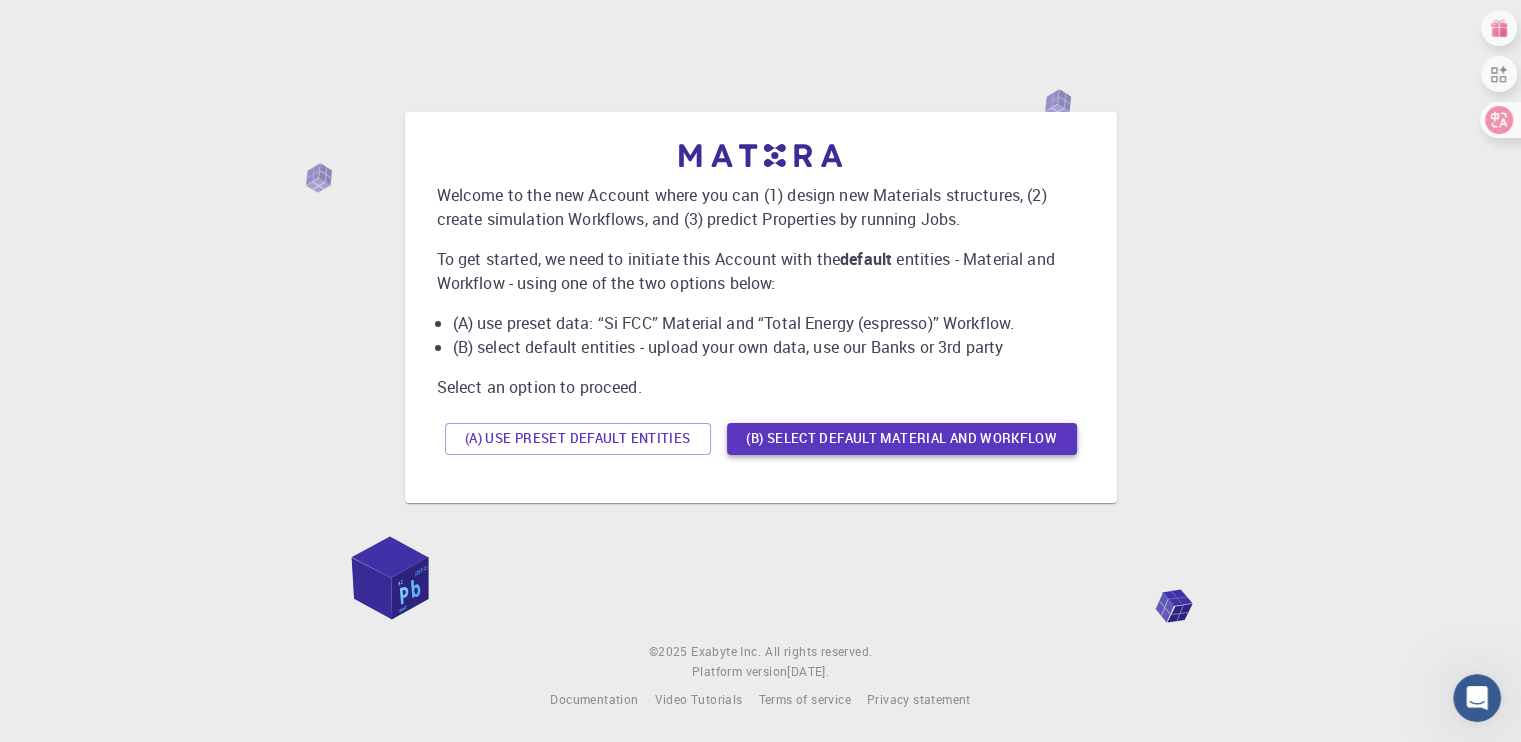 click on "(B) Select default material and workflow" at bounding box center [902, 439] 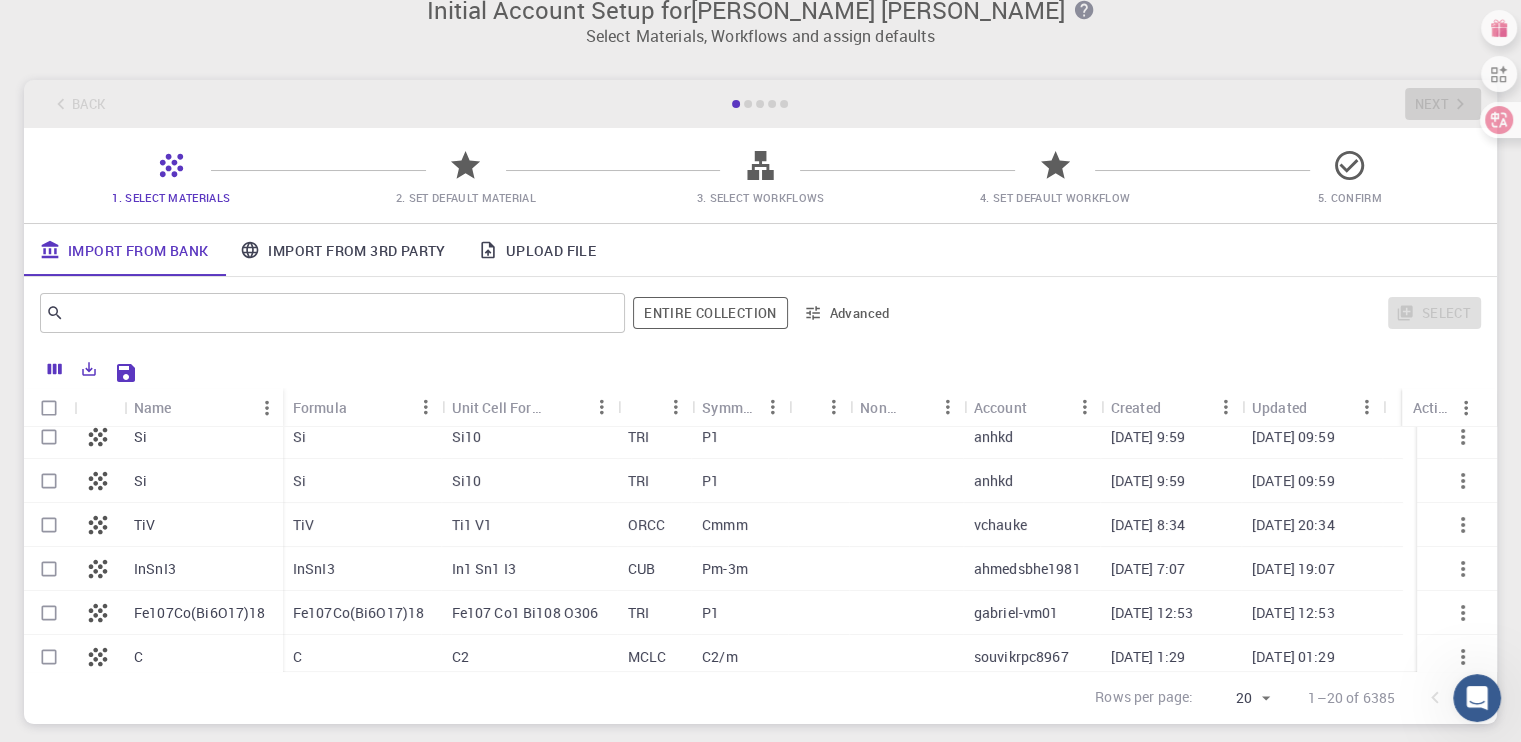 scroll, scrollTop: 0, scrollLeft: 0, axis: both 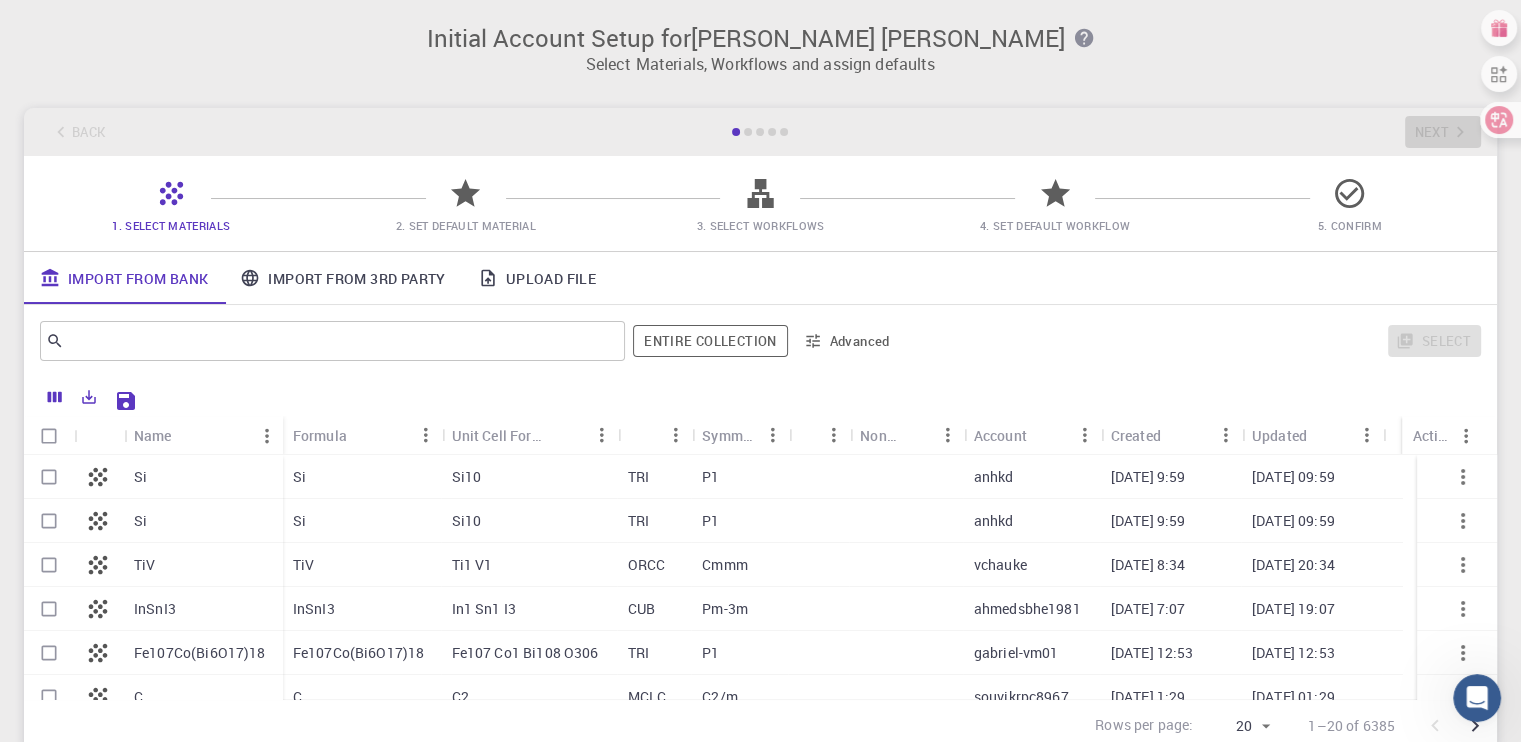 click on "Si" at bounding box center (203, 477) 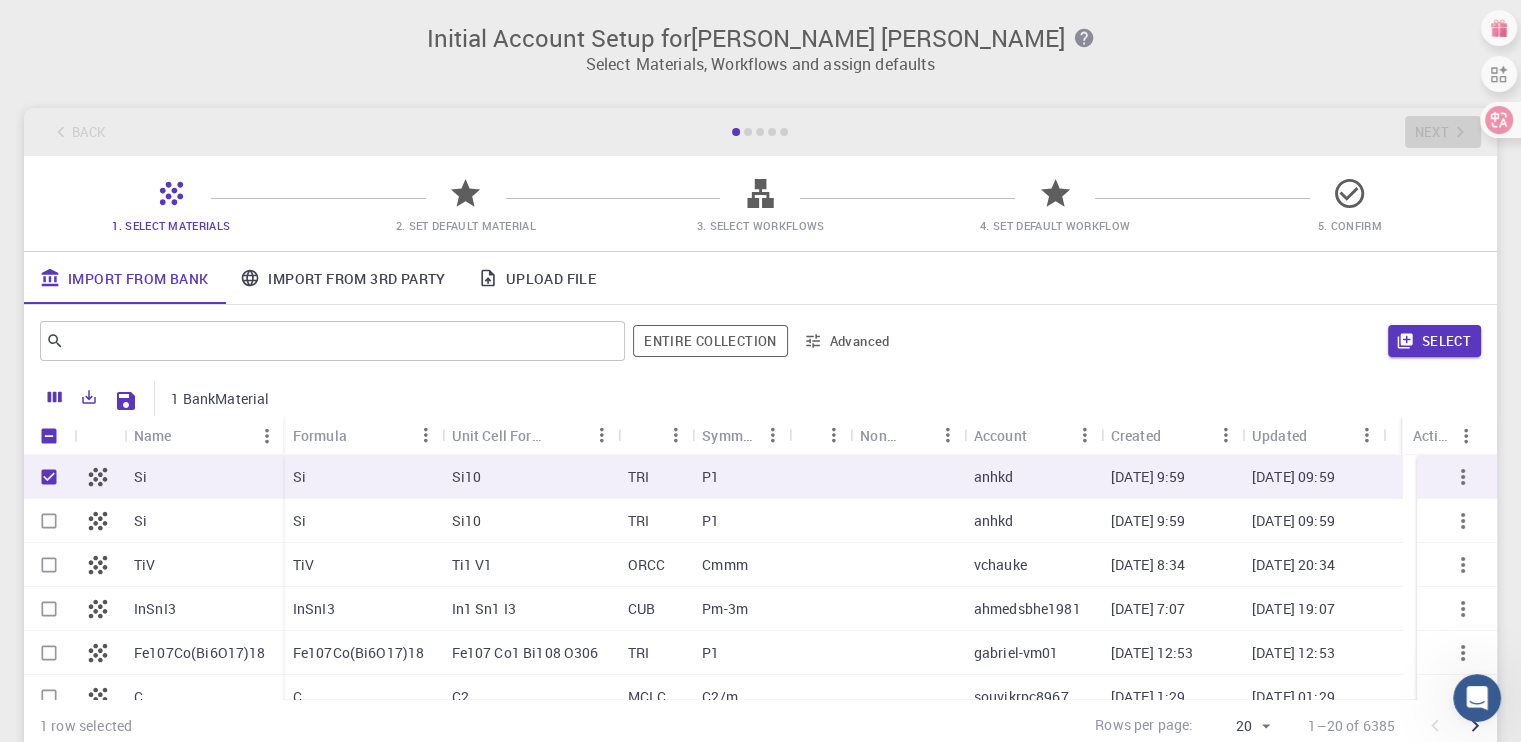 click on "Si" at bounding box center (203, 477) 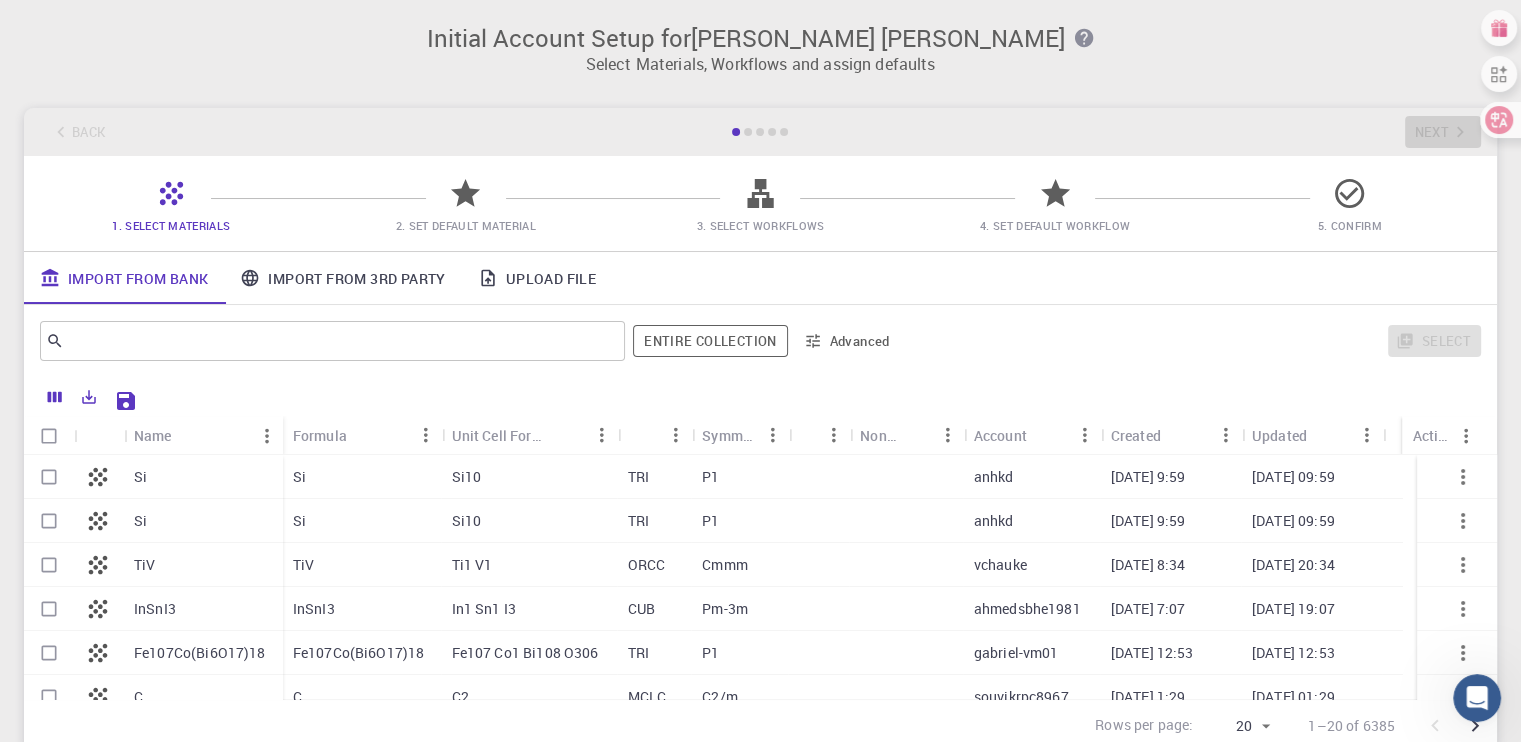 click on "Si" at bounding box center (140, 477) 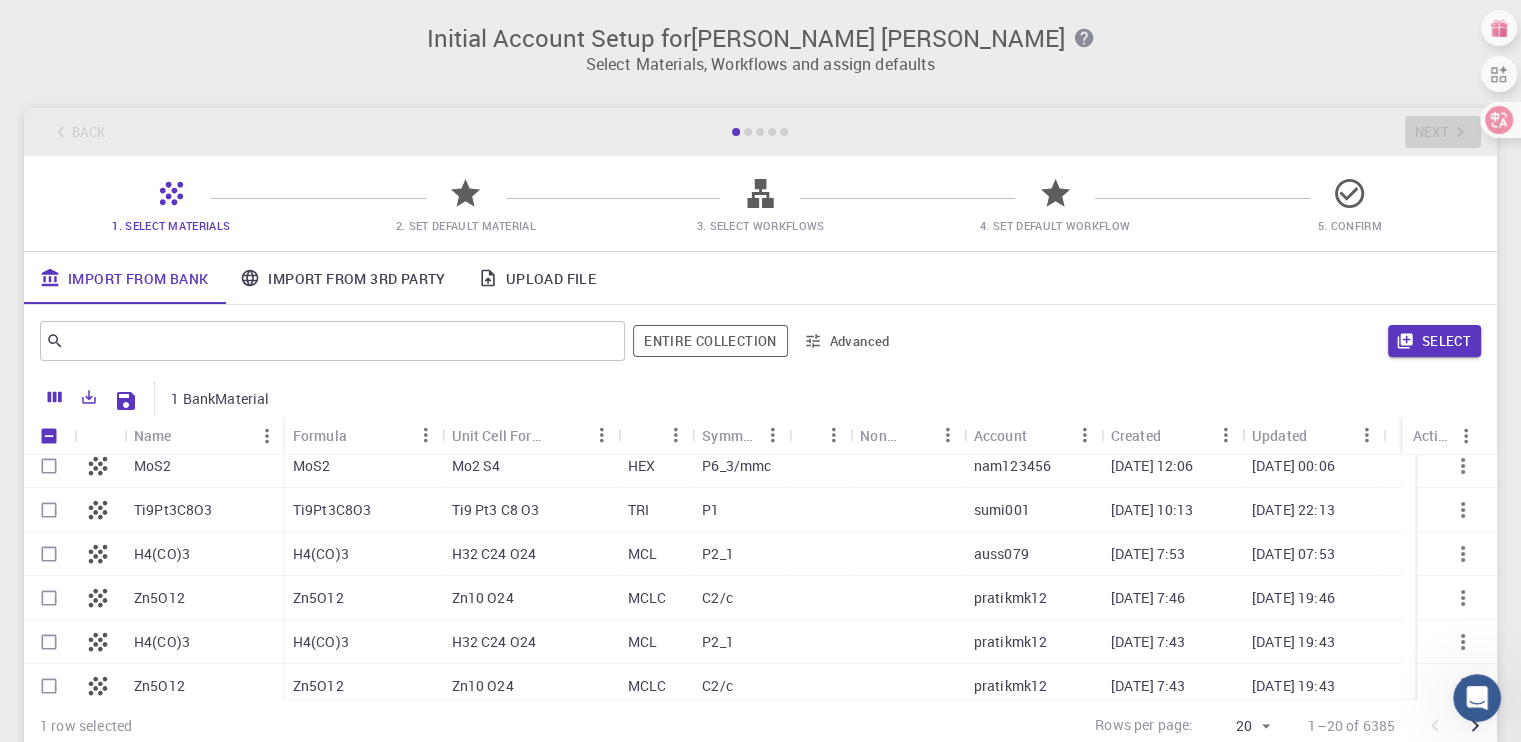scroll, scrollTop: 500, scrollLeft: 0, axis: vertical 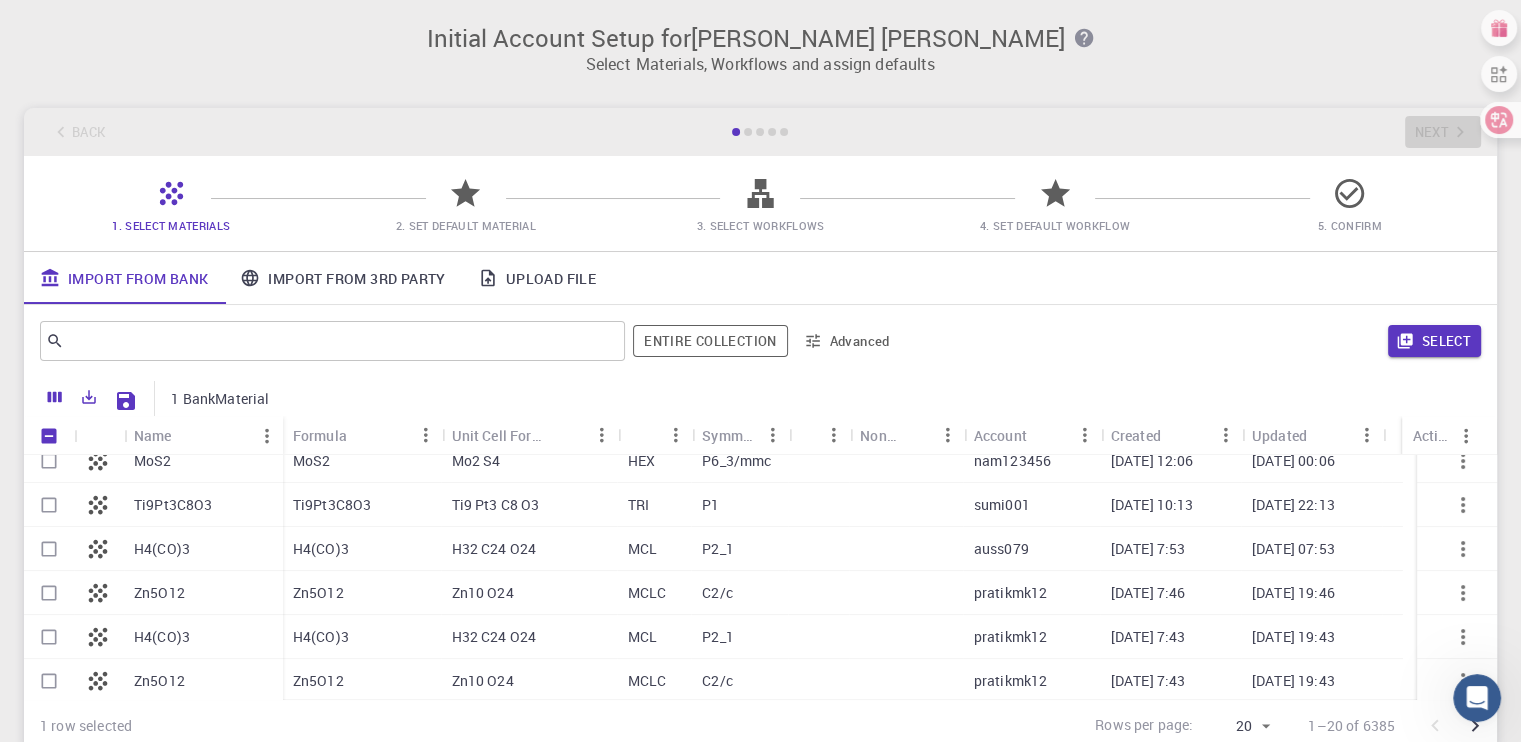 click on "Ti9Pt3C8O3" at bounding box center (203, 505) 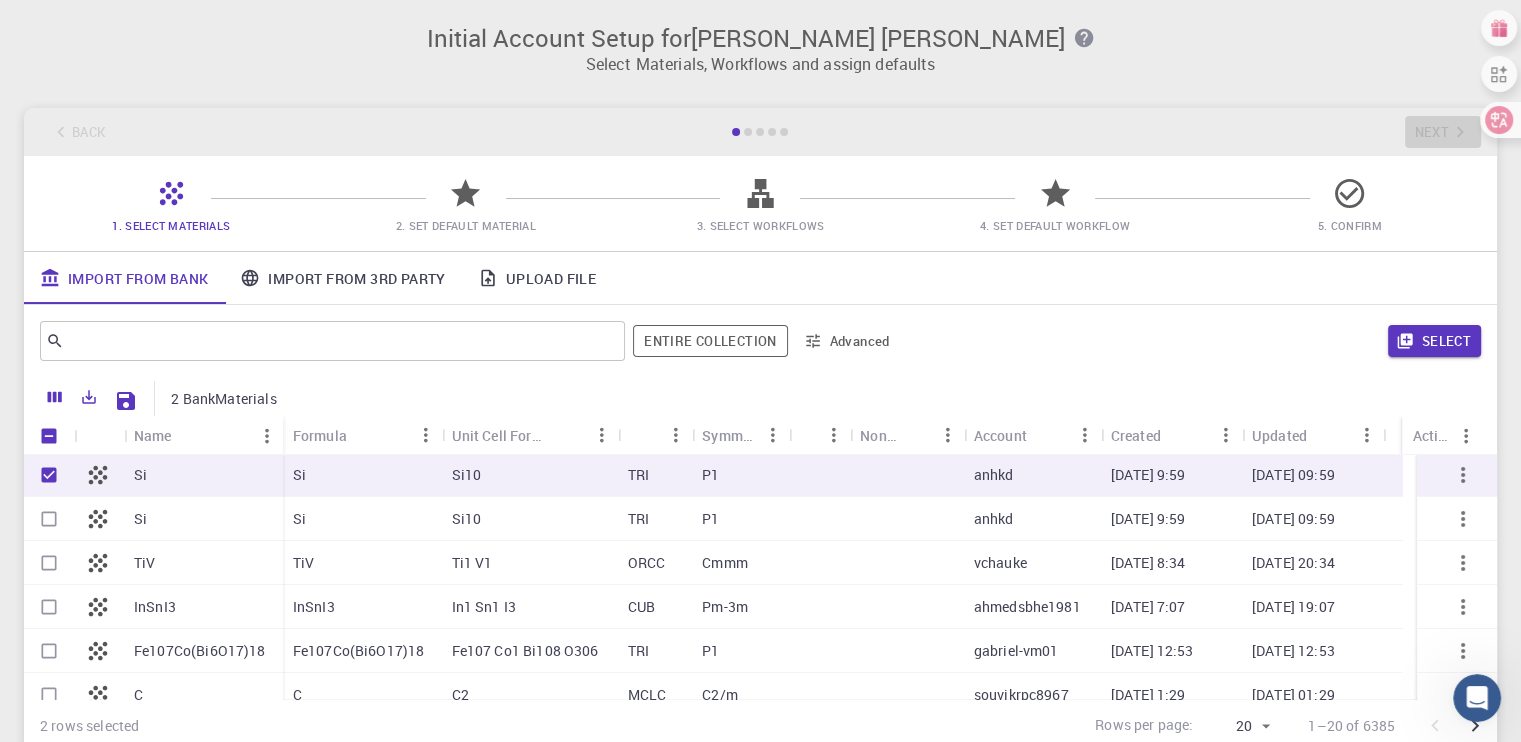 scroll, scrollTop: 0, scrollLeft: 0, axis: both 